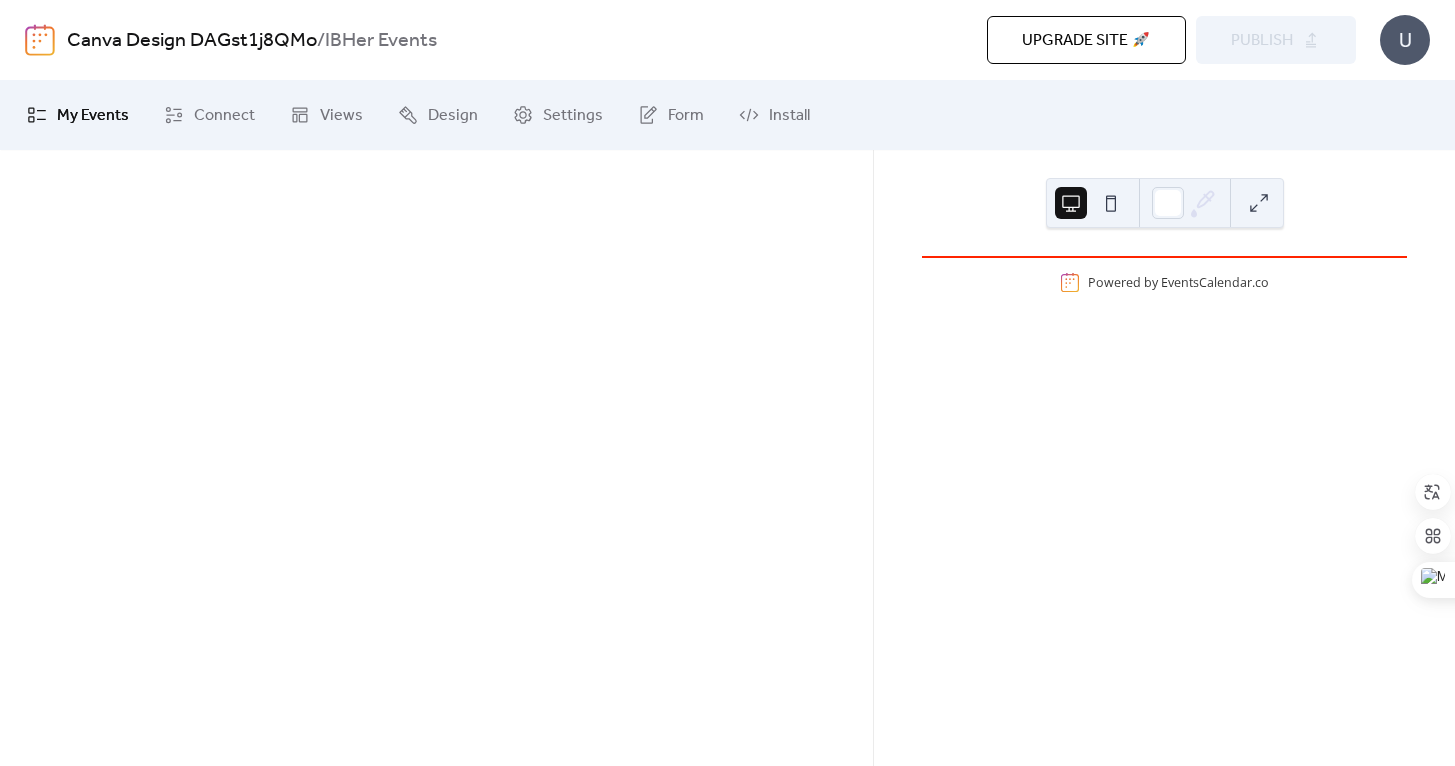 scroll, scrollTop: 0, scrollLeft: 0, axis: both 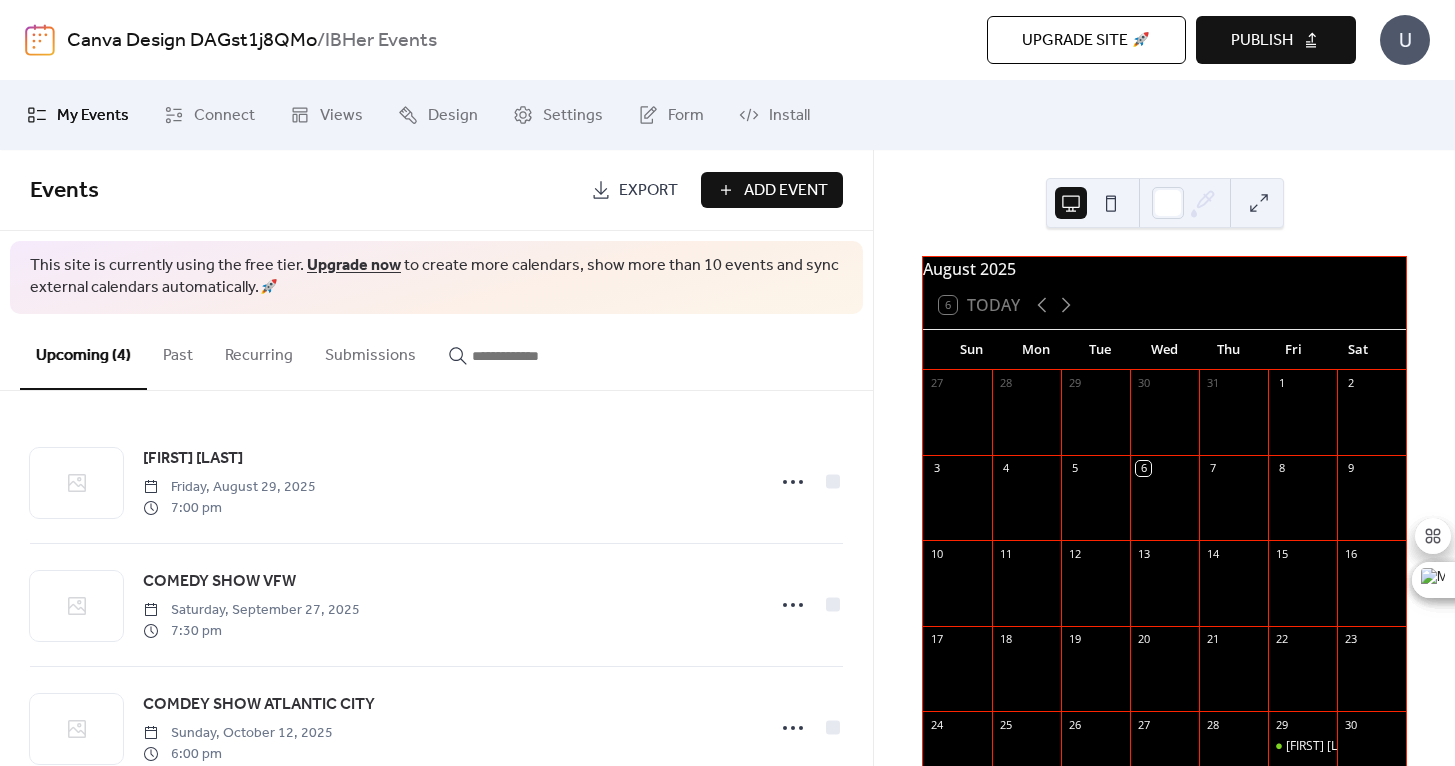 click on "Add Event" at bounding box center [772, 190] 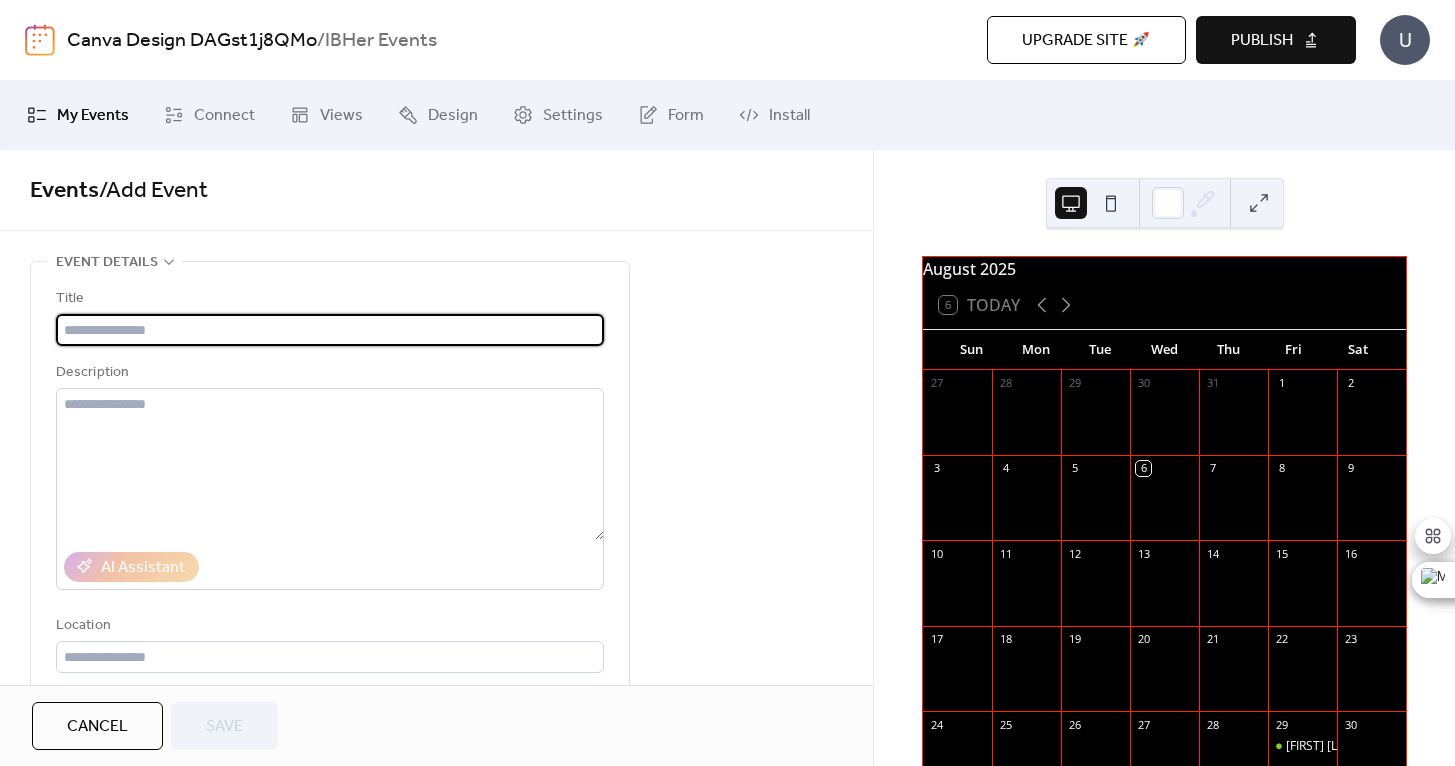 click at bounding box center [330, 330] 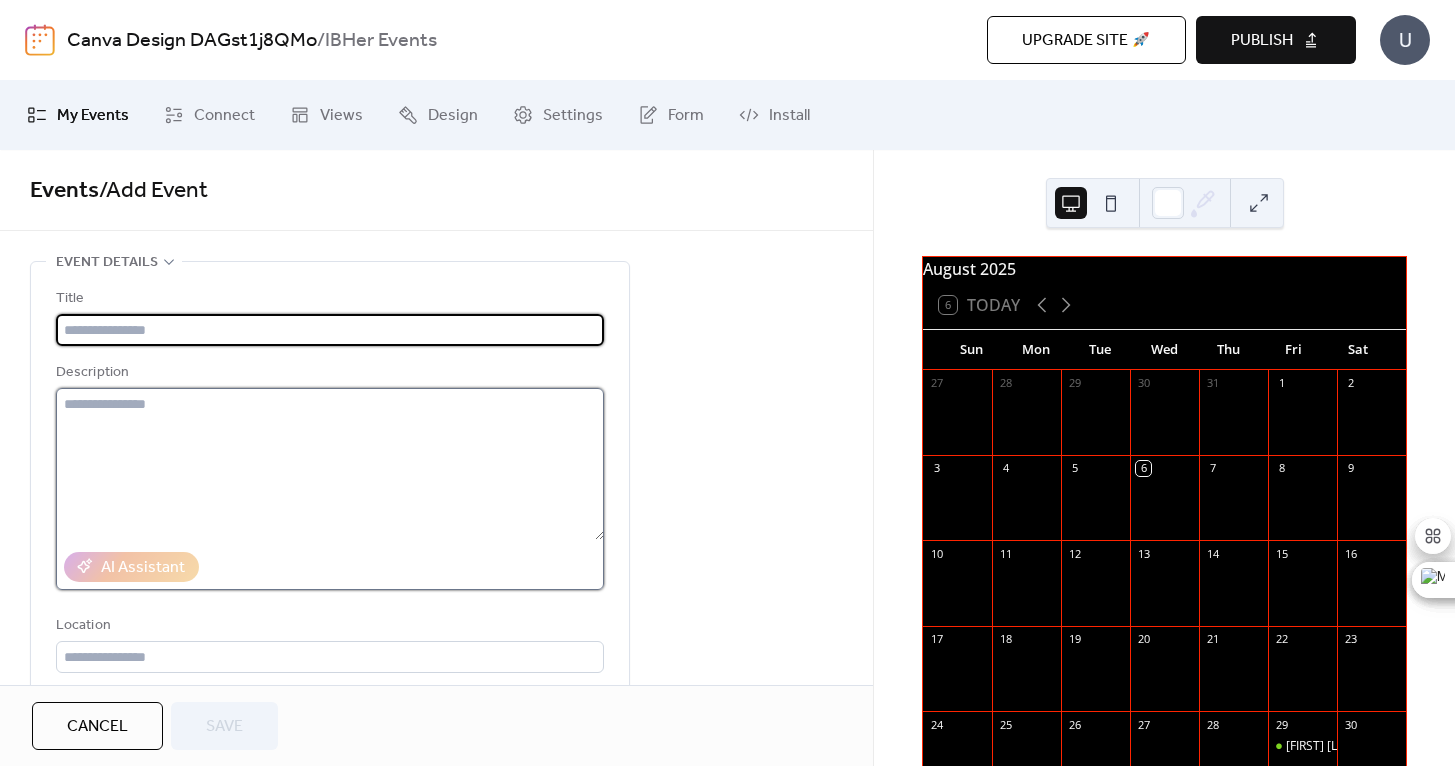 click at bounding box center [330, 464] 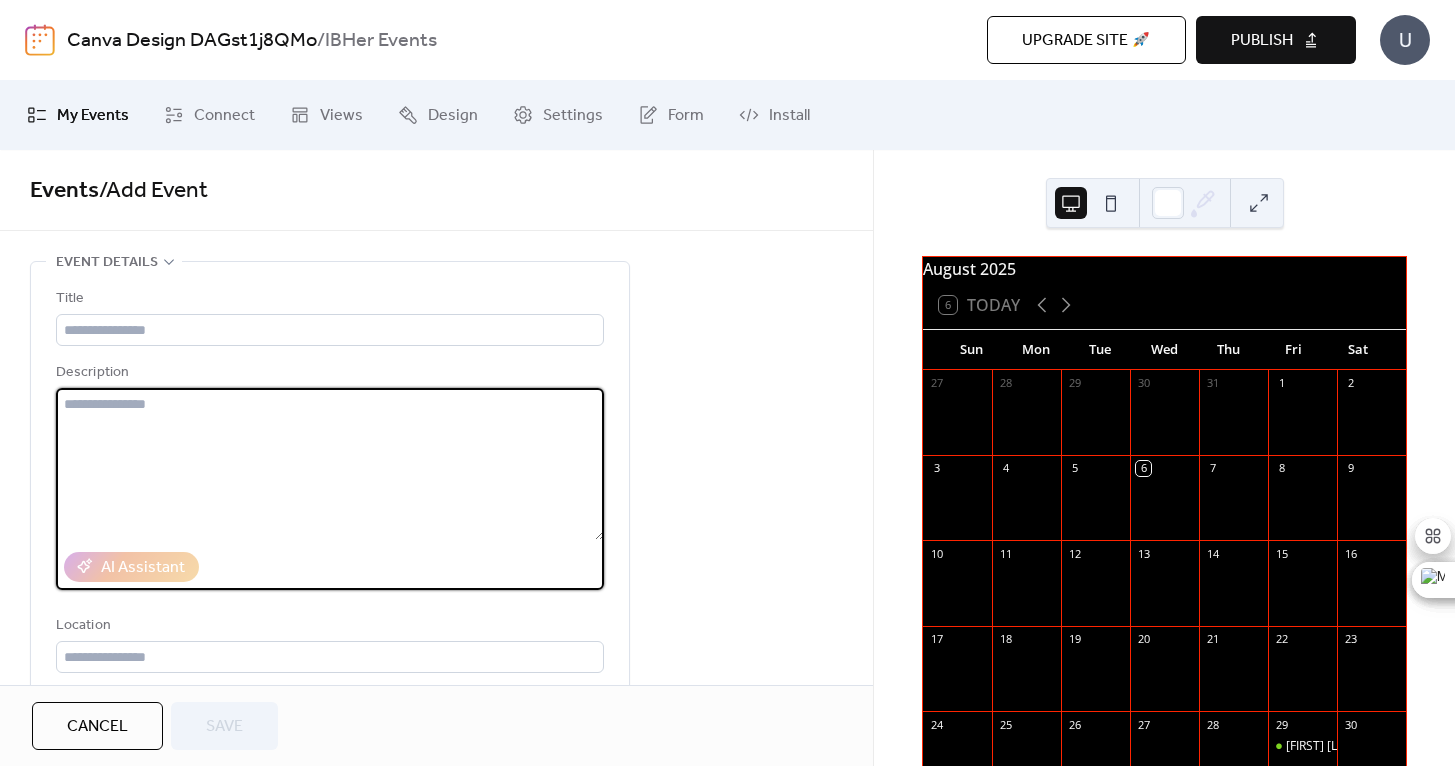 paste on "**********" 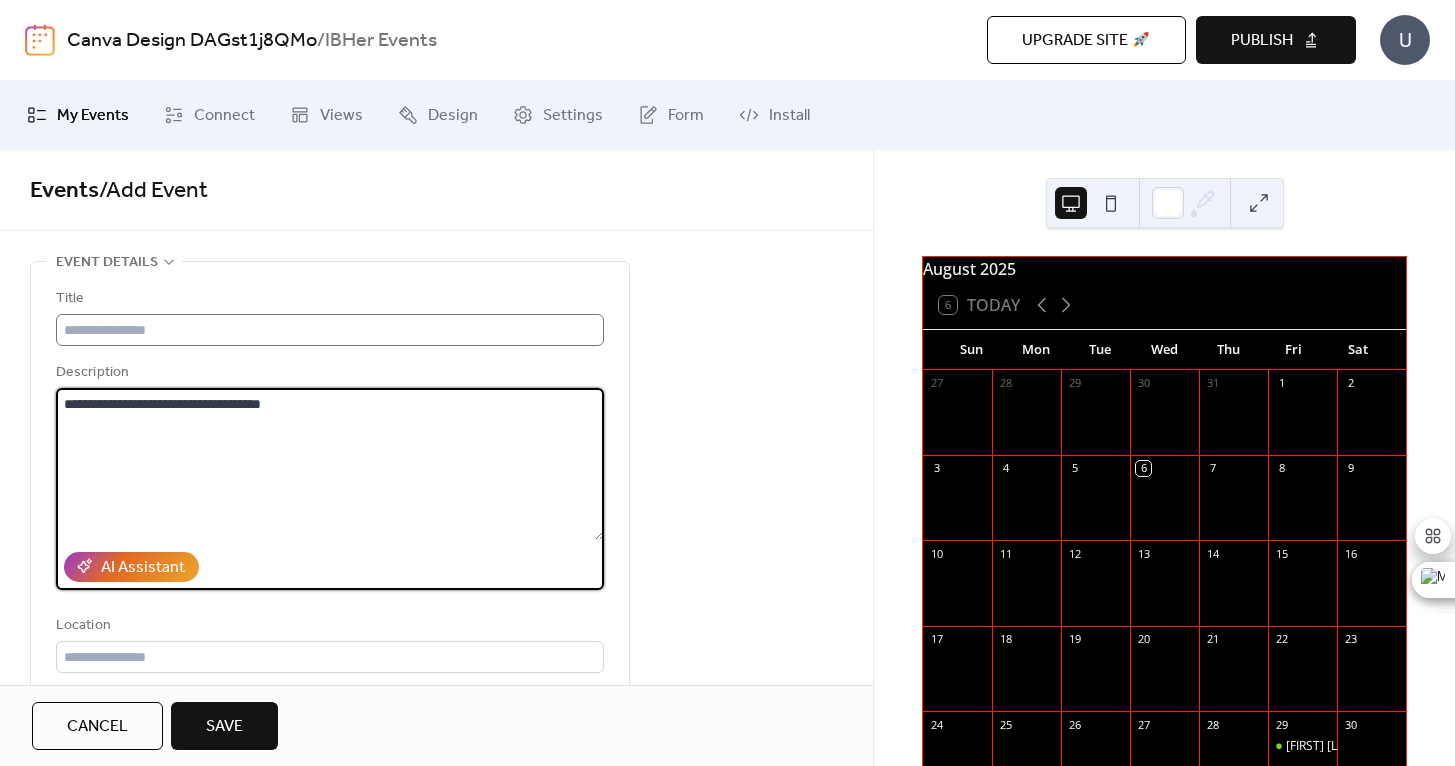 type on "**********" 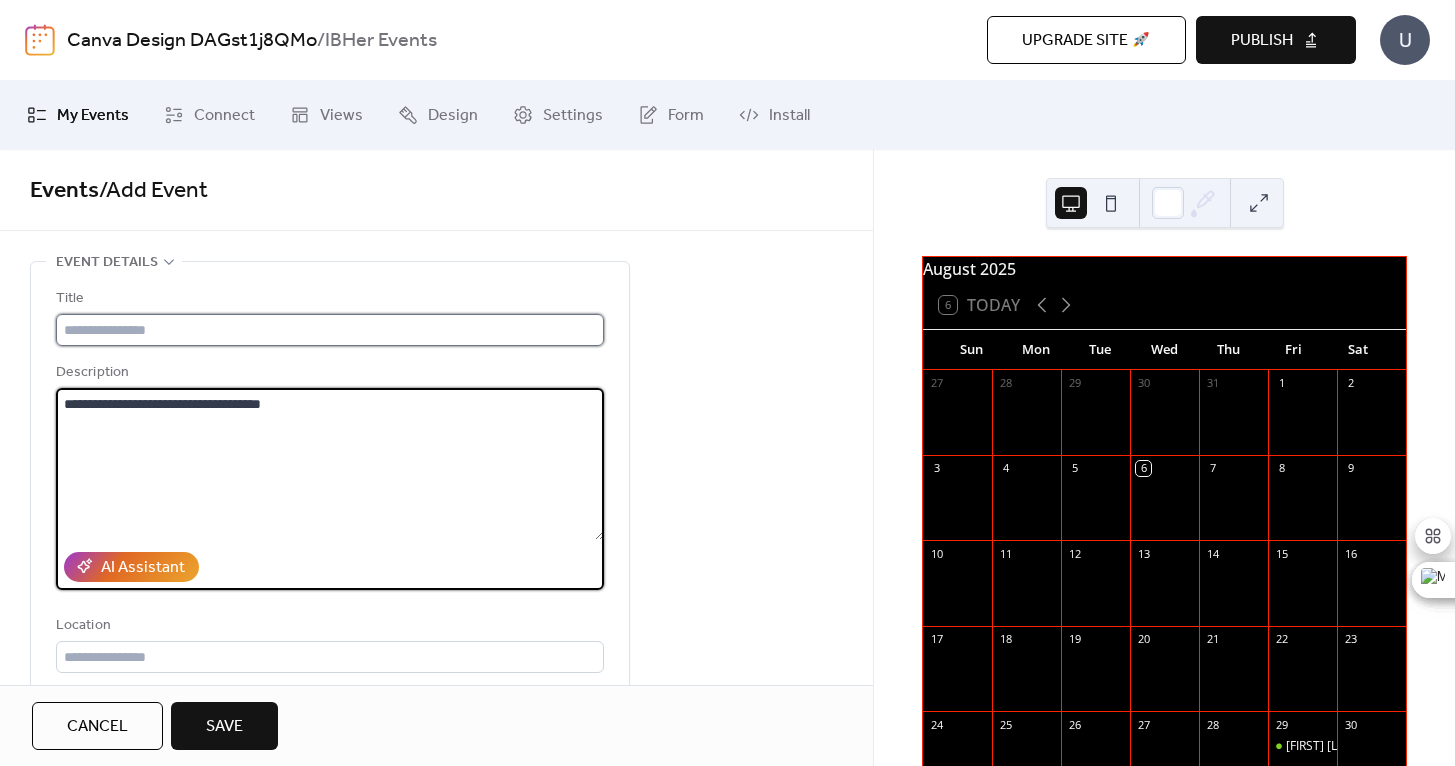 click at bounding box center (330, 330) 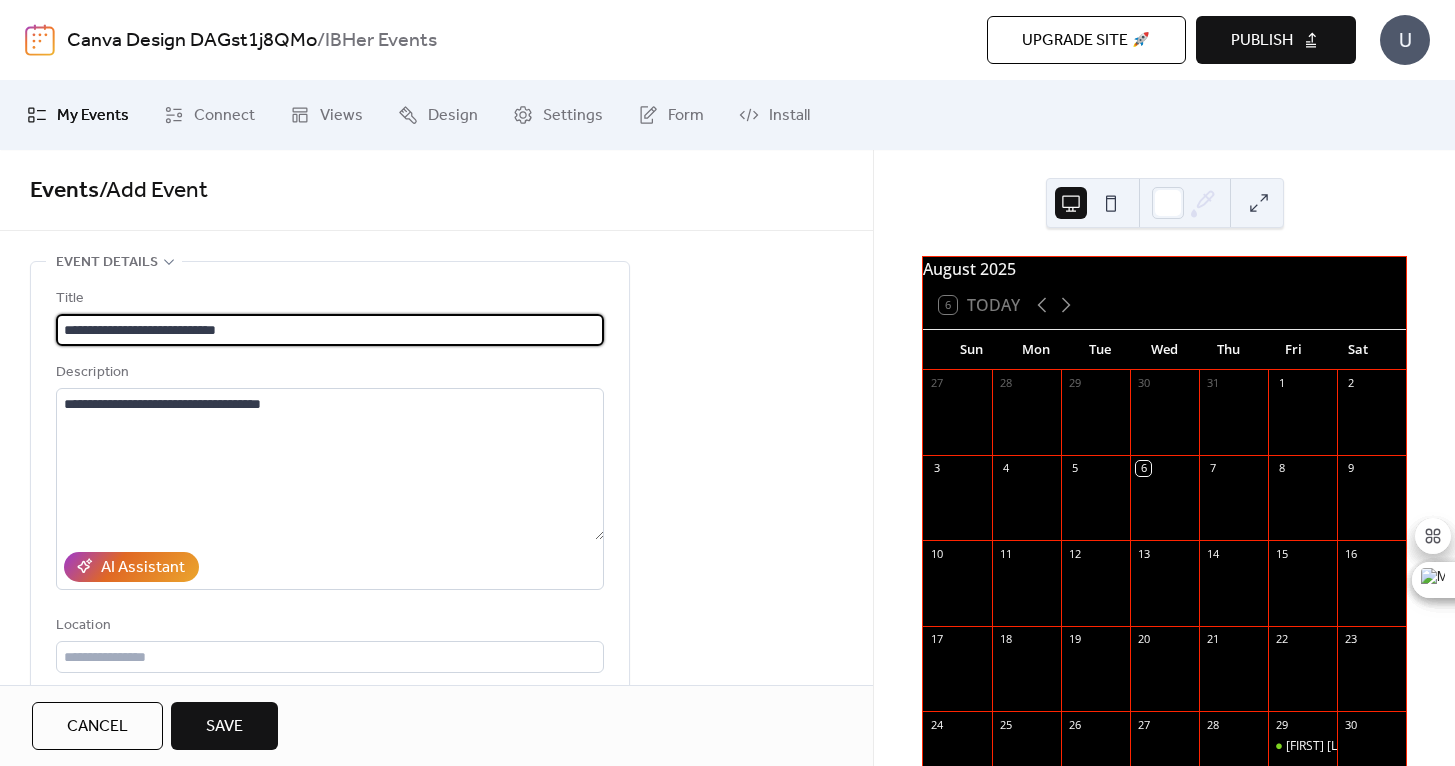 click on "**********" at bounding box center (330, 330) 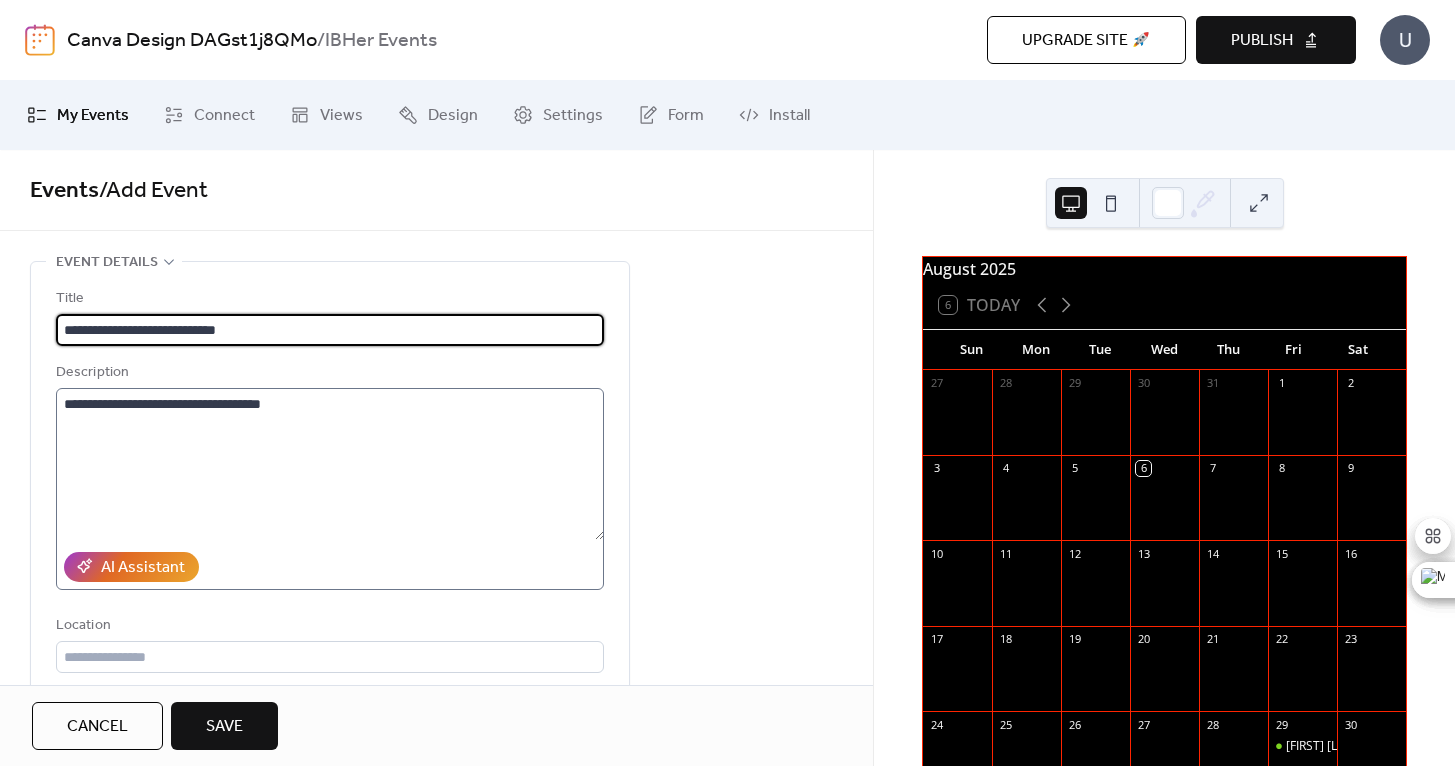 type on "**********" 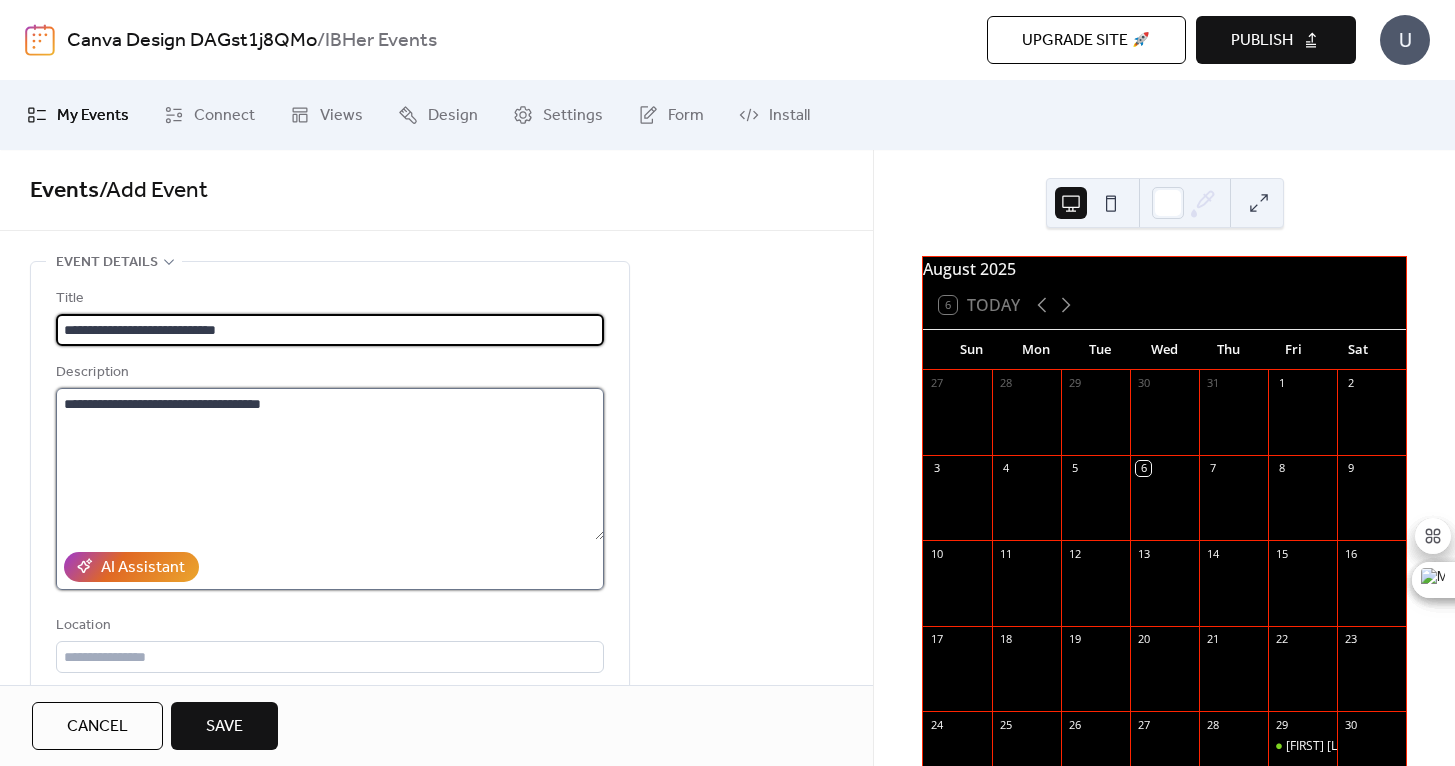 click on "**********" at bounding box center (330, 464) 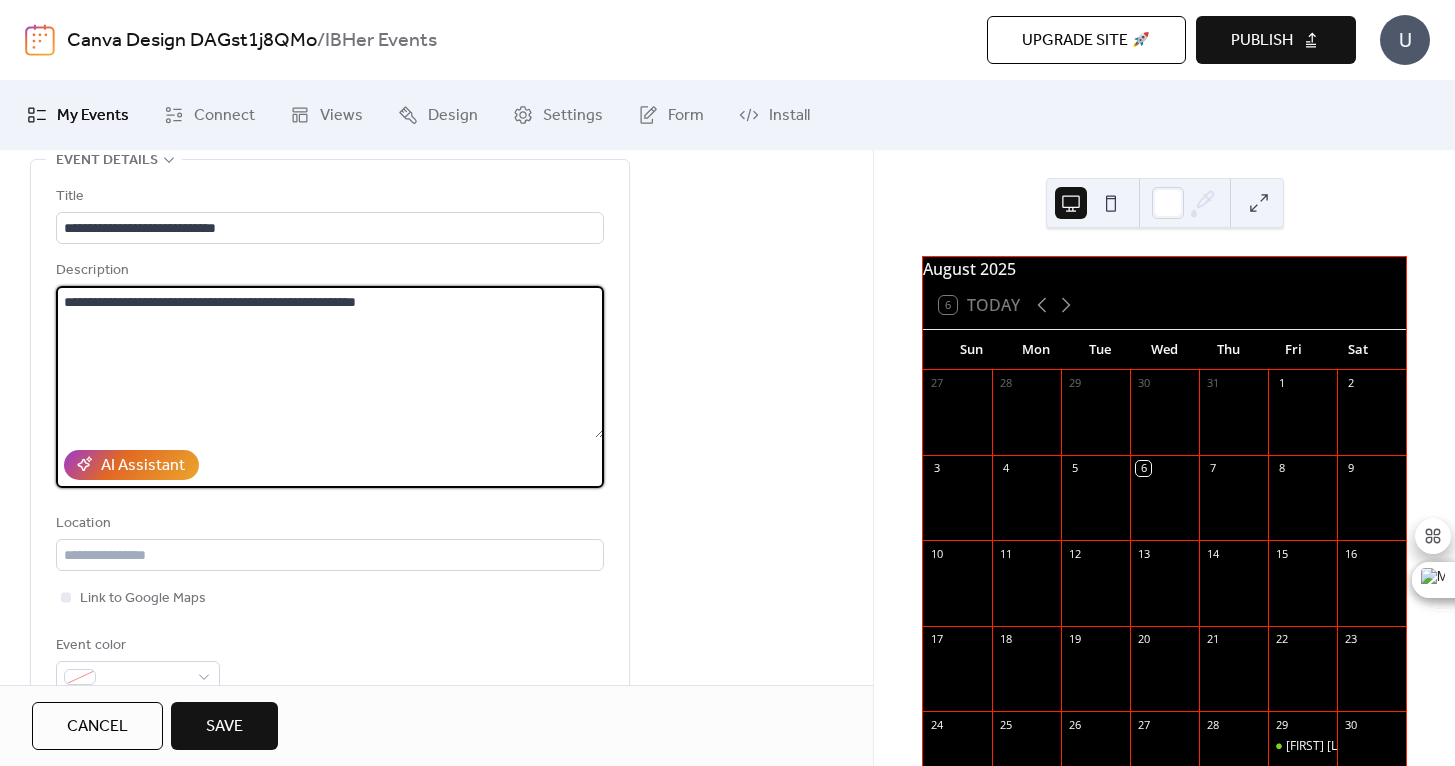 scroll, scrollTop: 267, scrollLeft: 0, axis: vertical 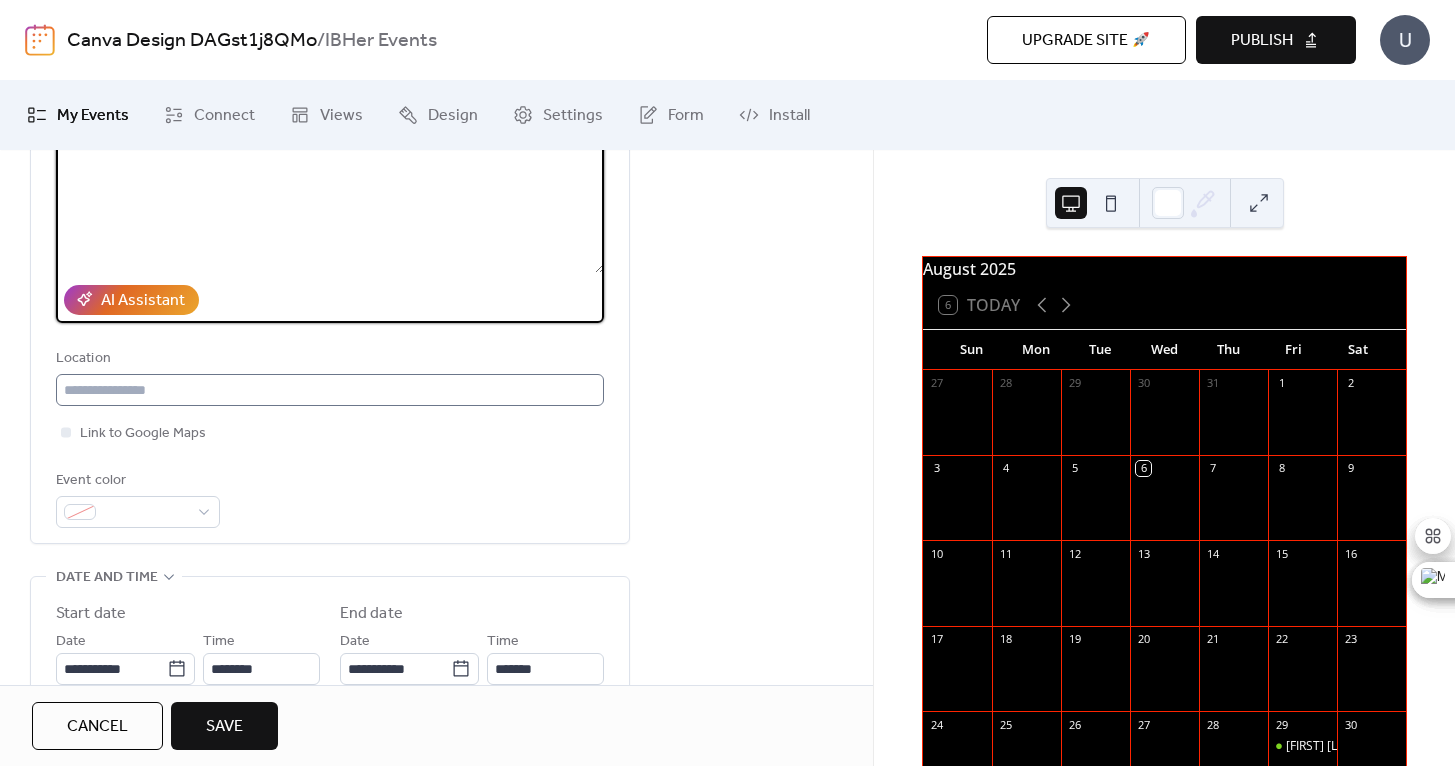 type on "**********" 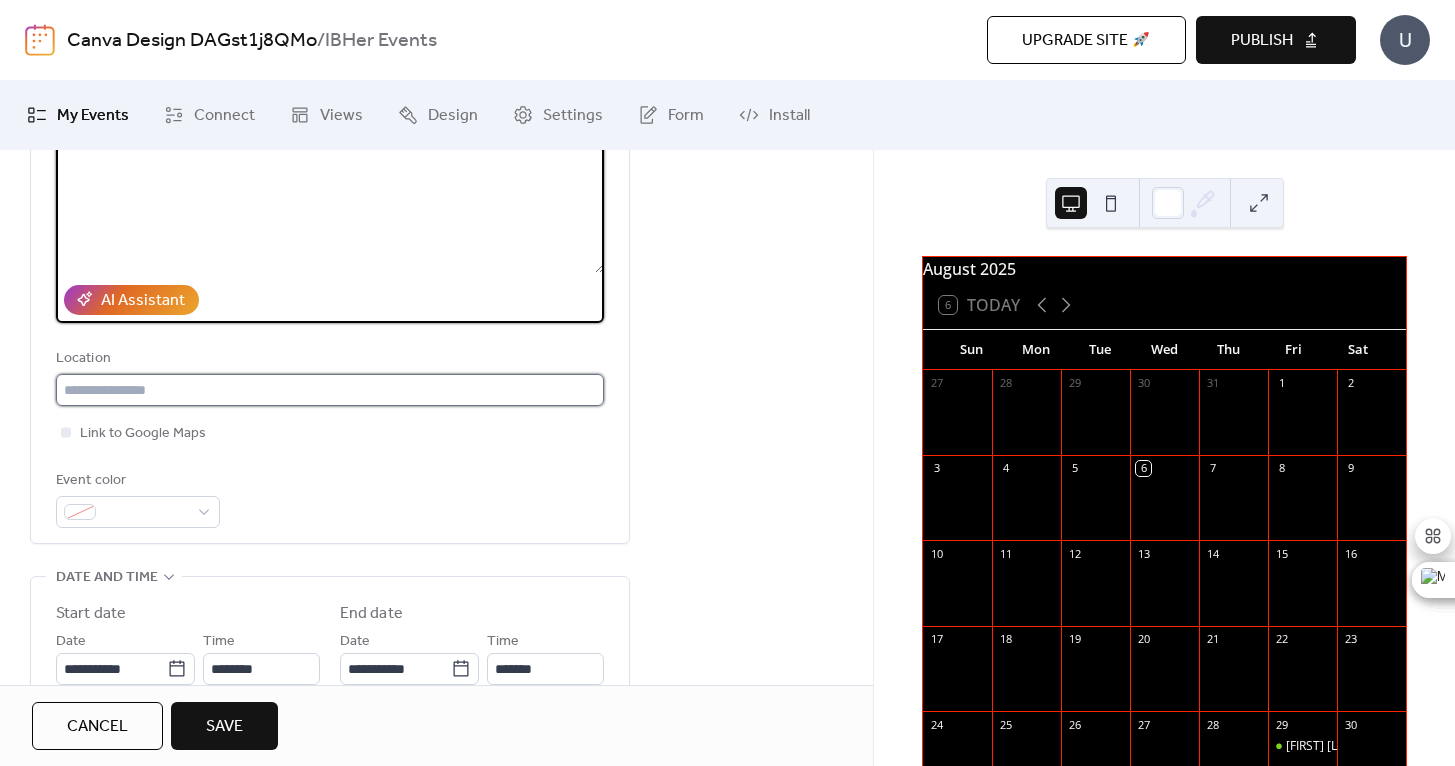click at bounding box center (330, 390) 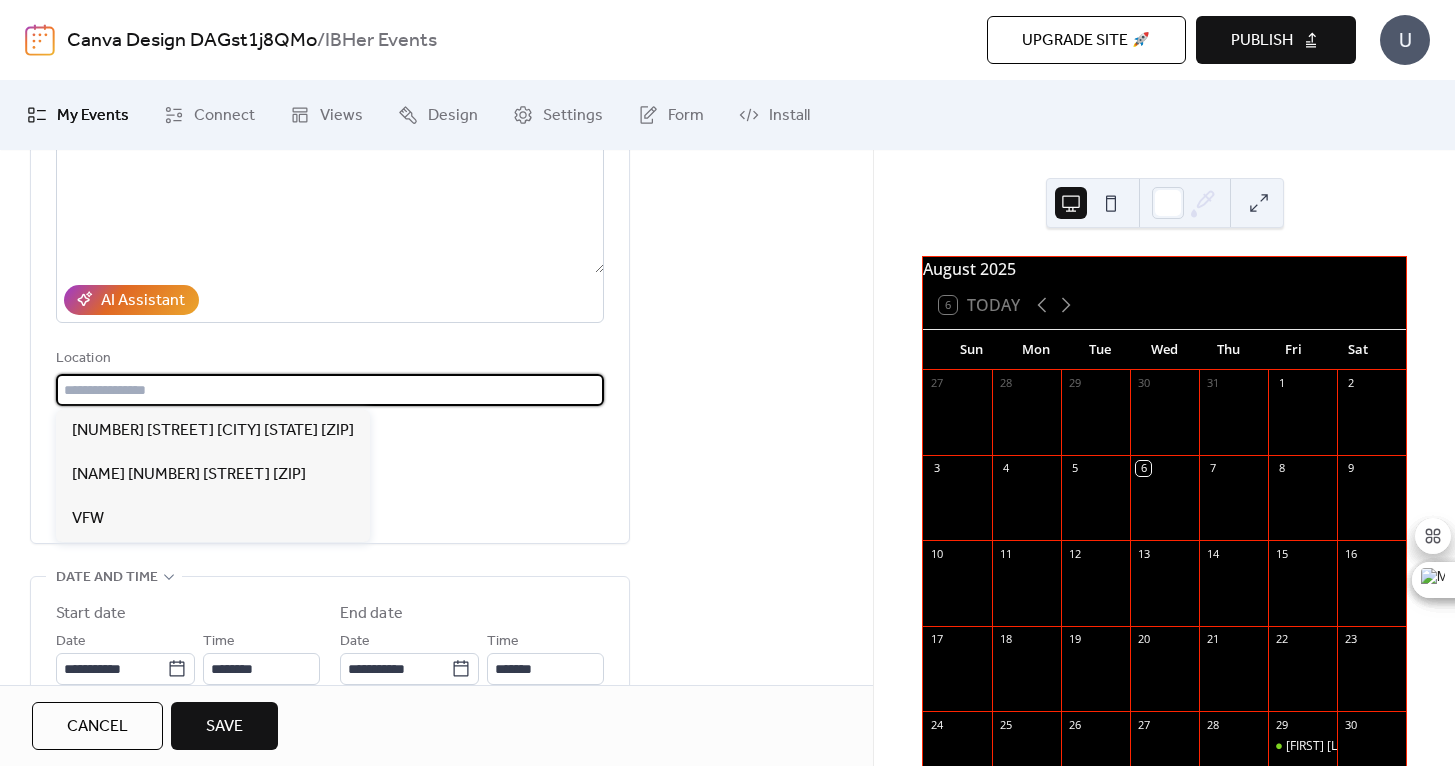 paste on "**********" 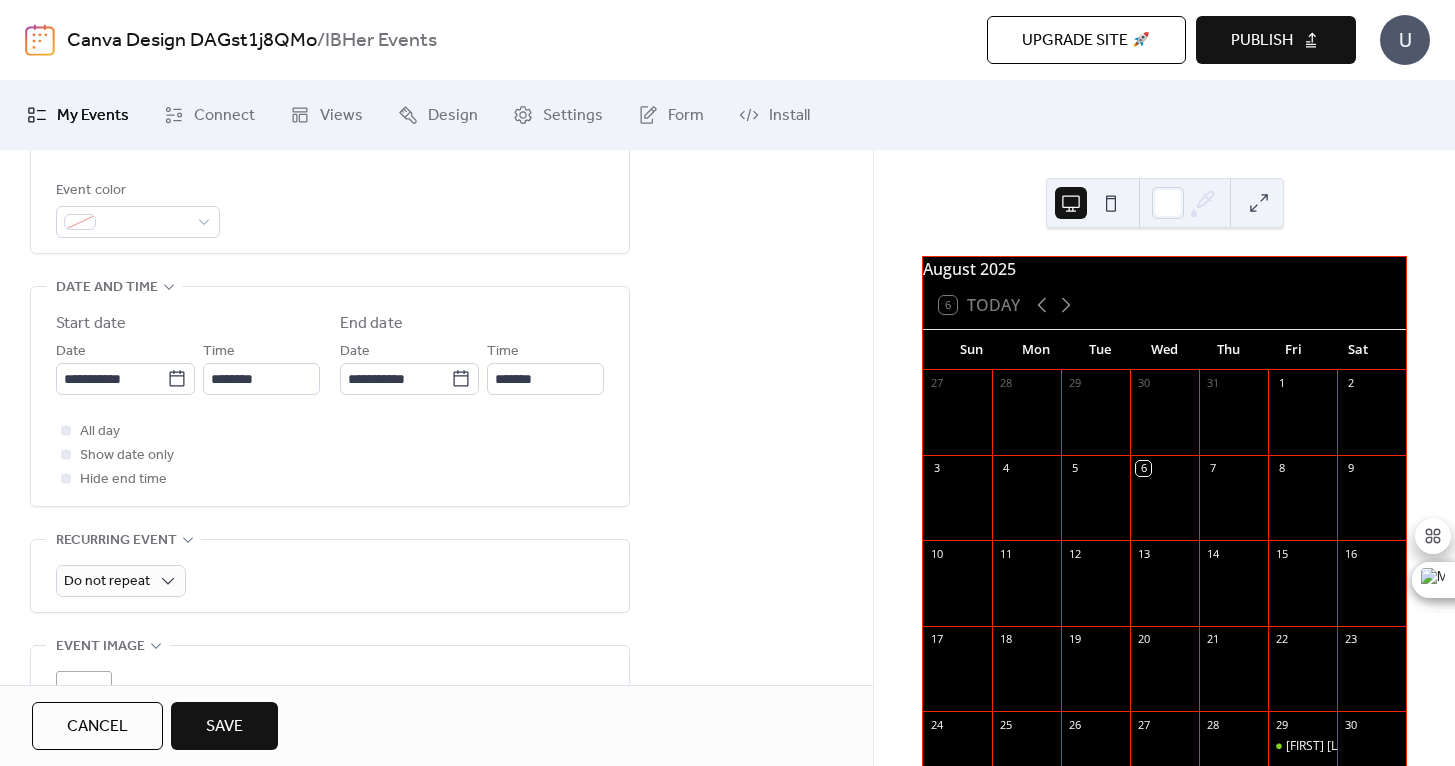 scroll, scrollTop: 600, scrollLeft: 0, axis: vertical 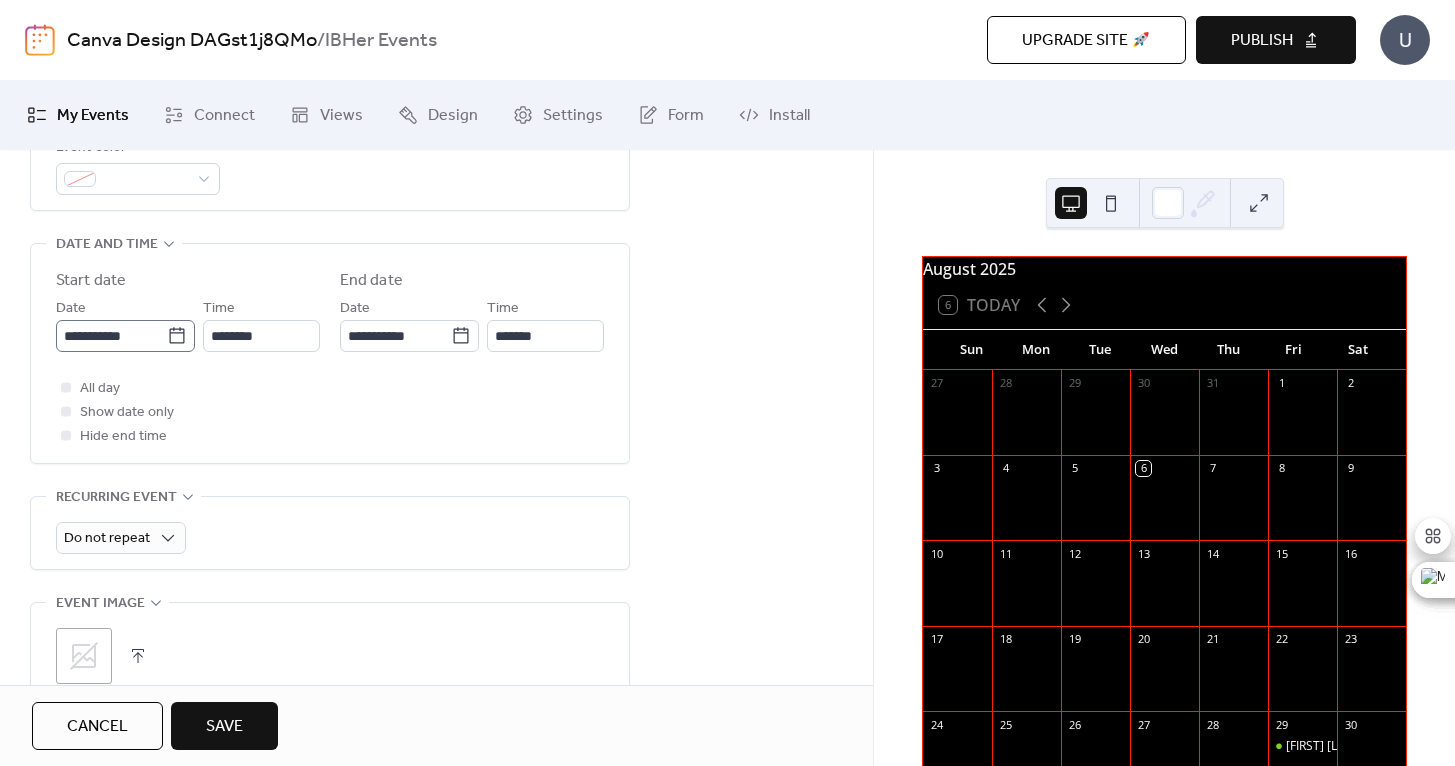 type on "**********" 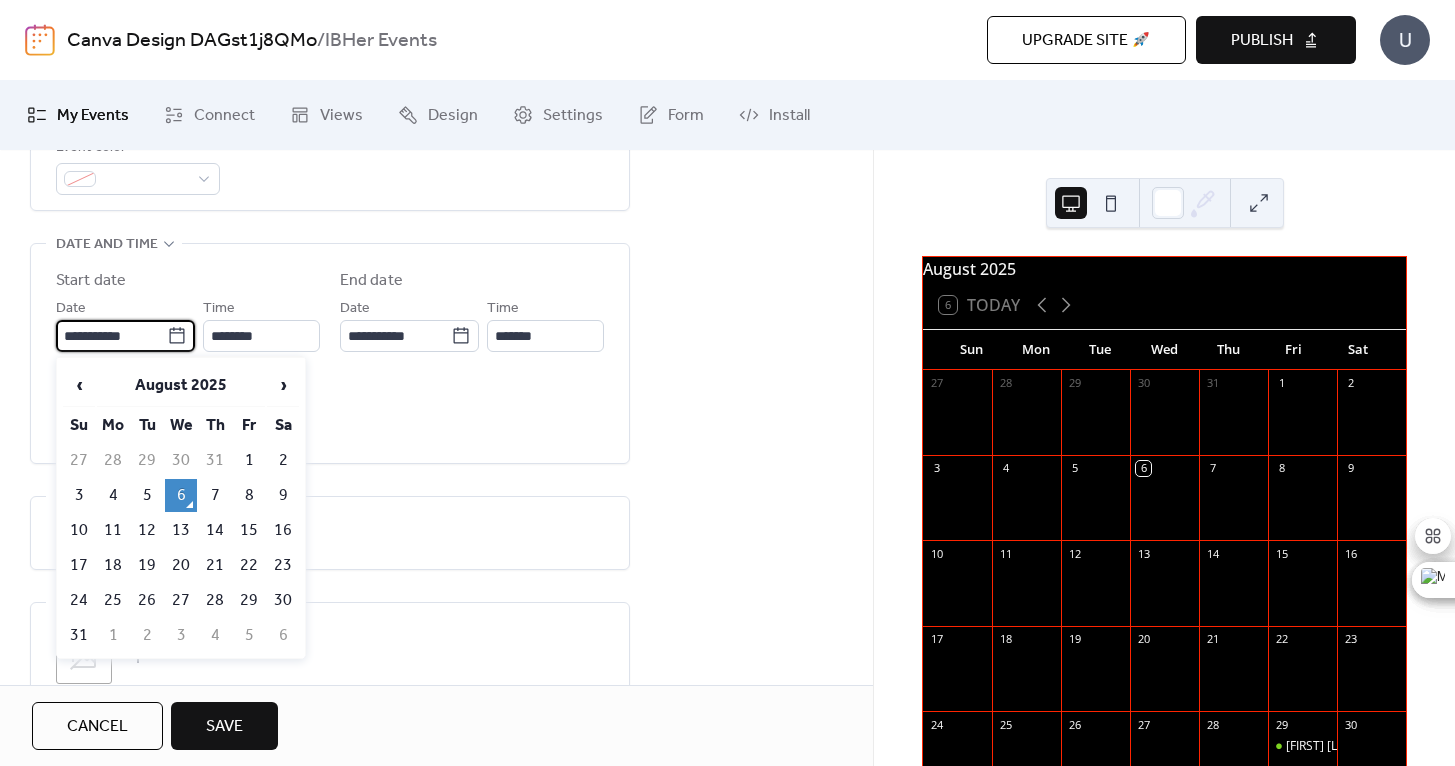 click on "**********" at bounding box center [111, 336] 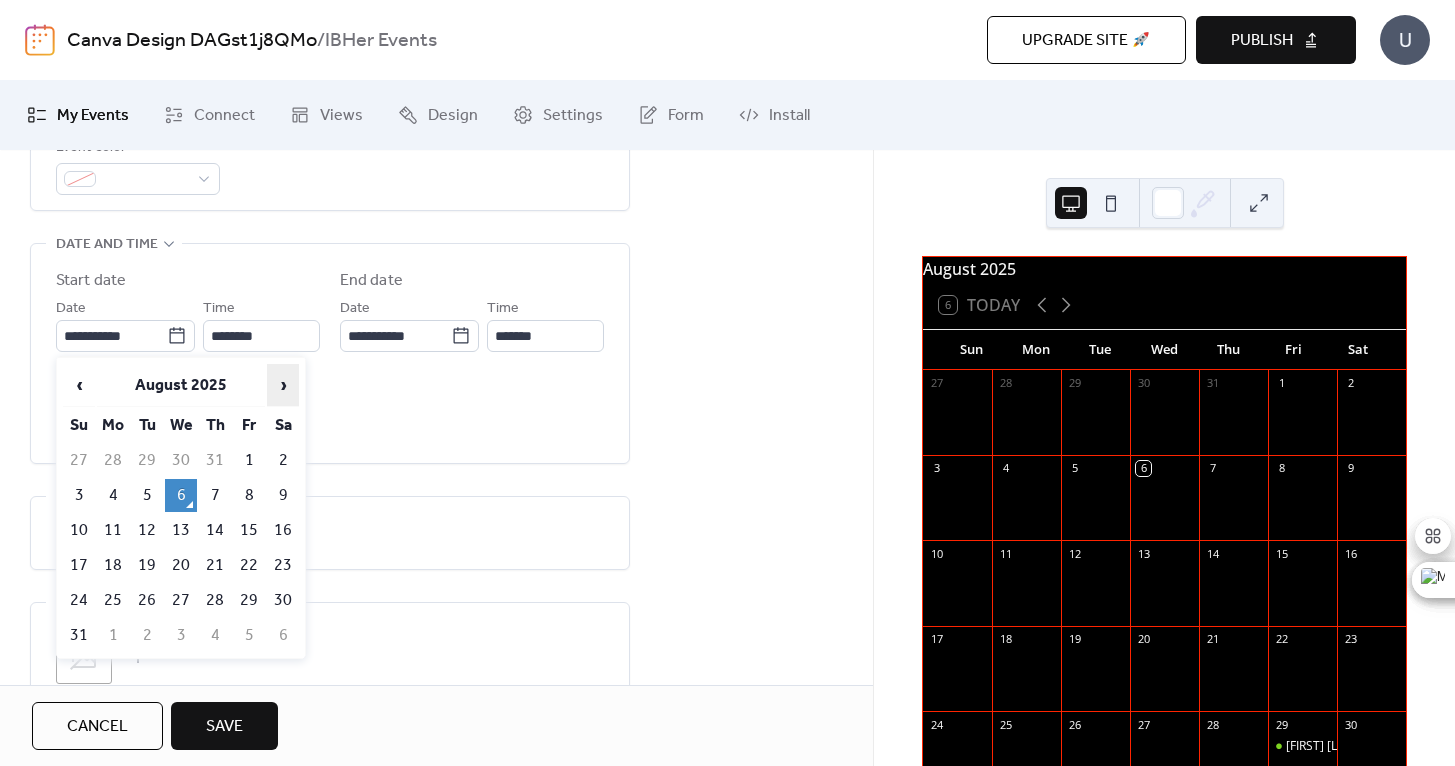 click on "›" at bounding box center [283, 385] 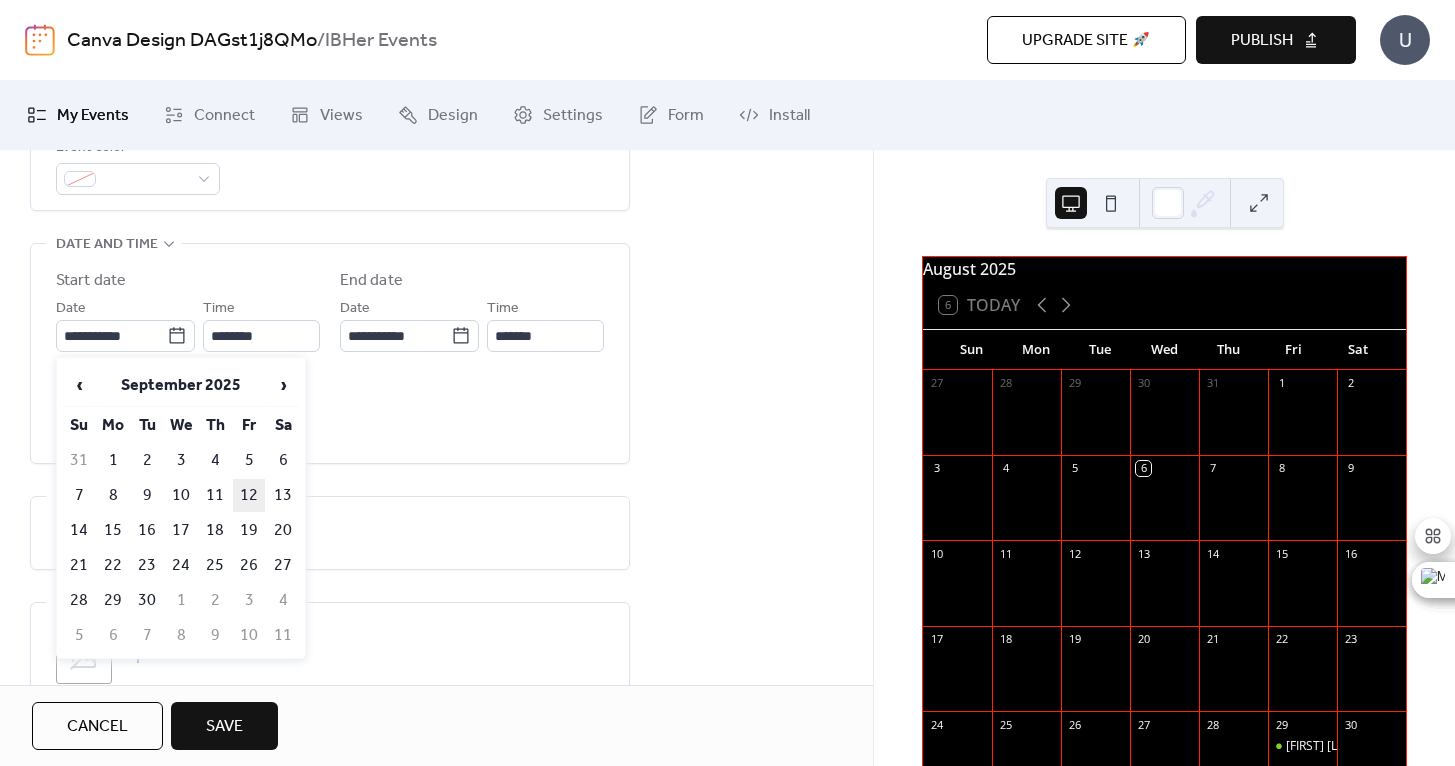 click on "12" at bounding box center (249, 495) 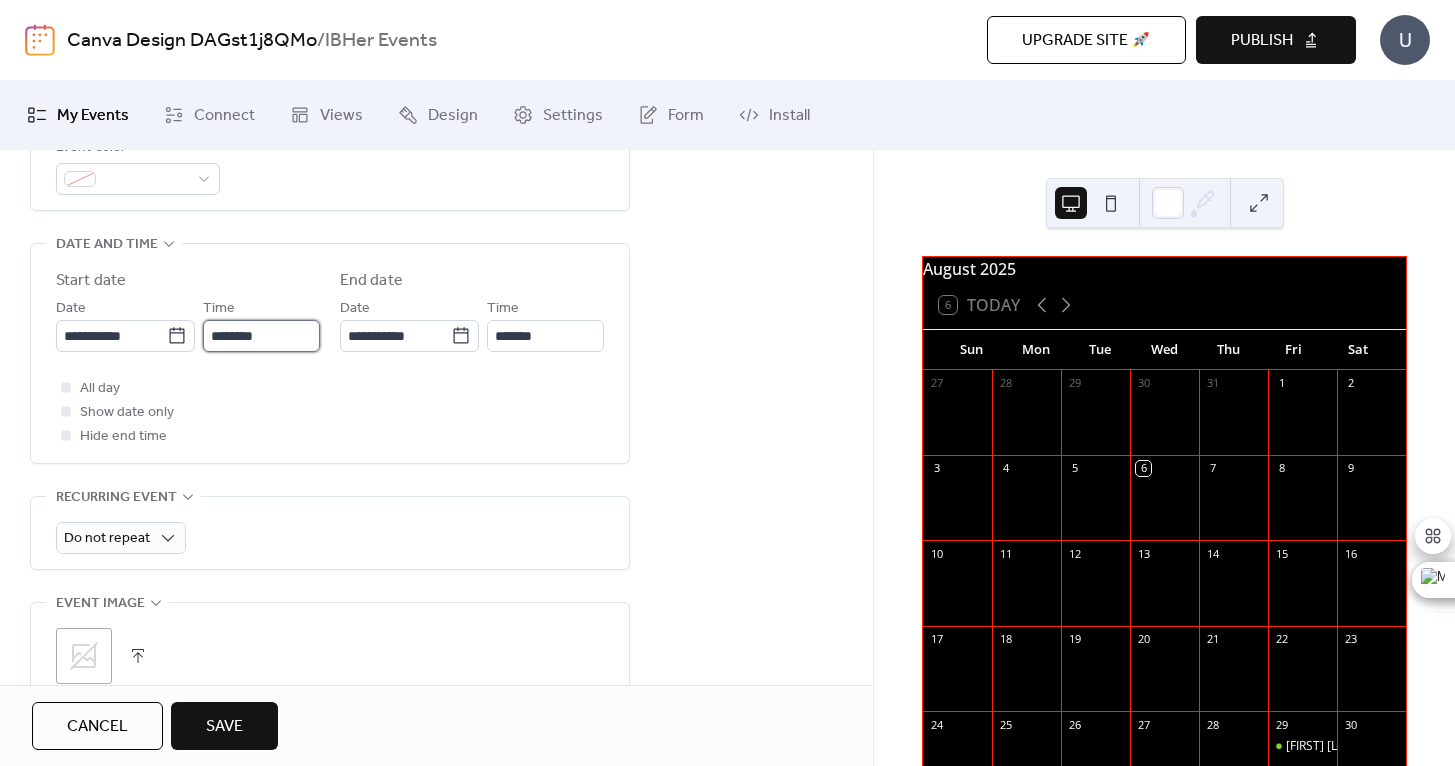 click on "********" at bounding box center (261, 336) 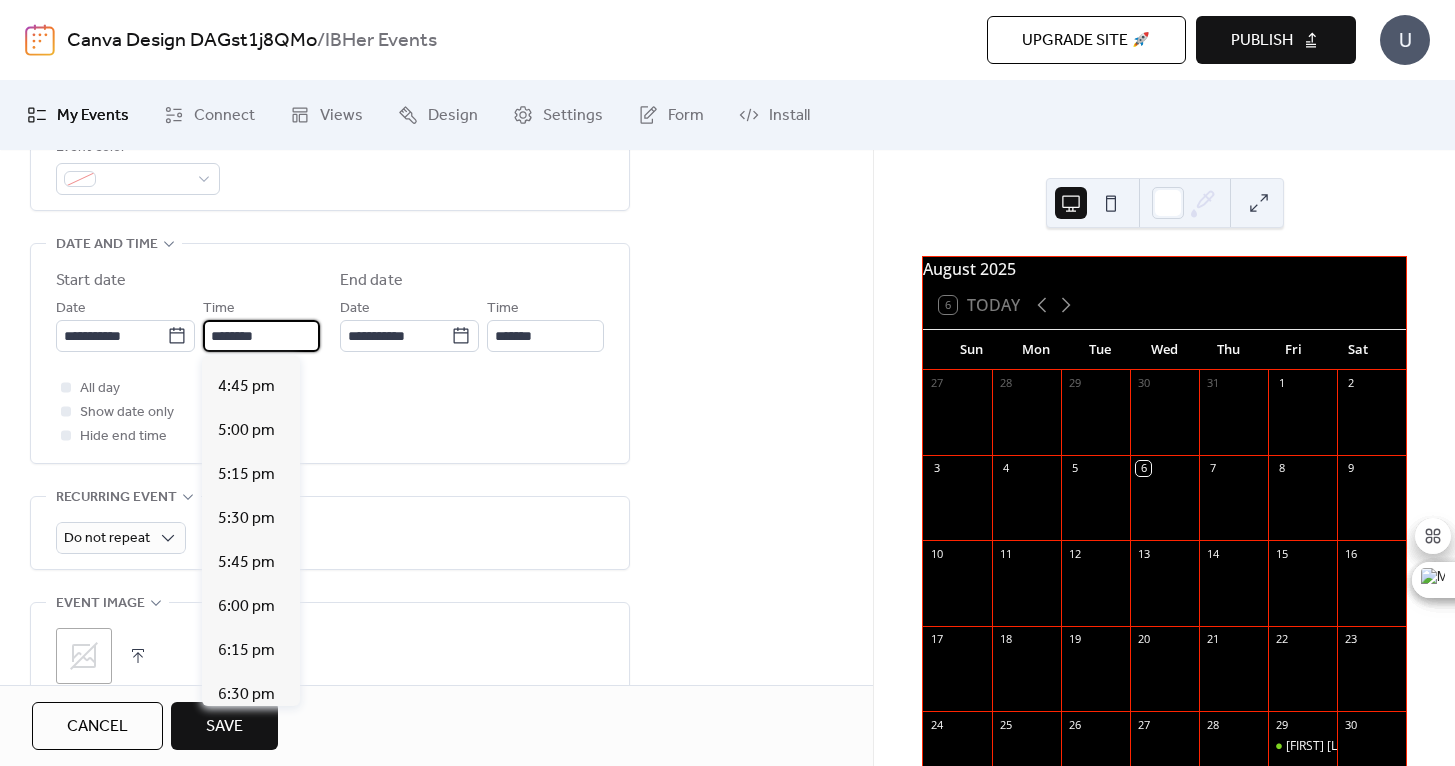scroll, scrollTop: 2966, scrollLeft: 0, axis: vertical 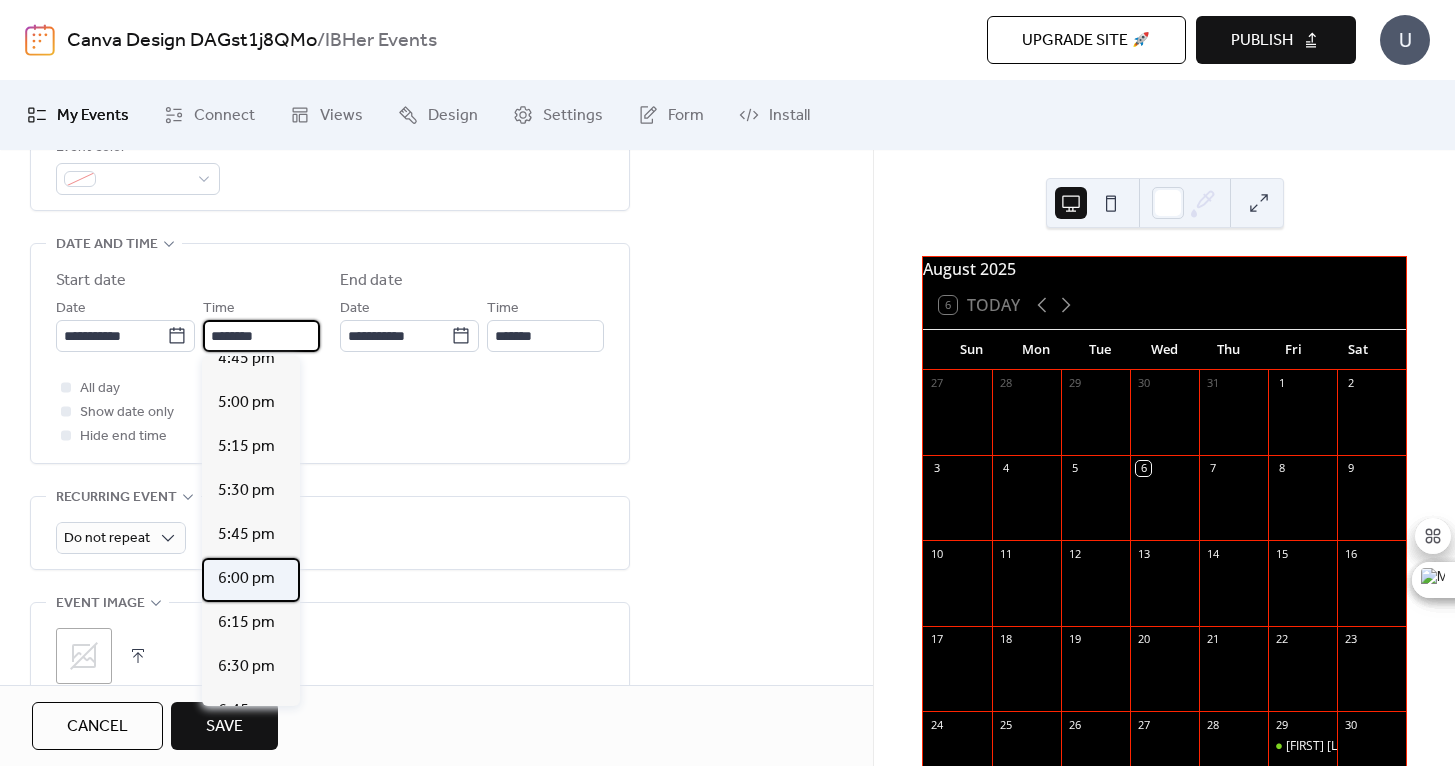 click on "6:00 pm" at bounding box center (246, 579) 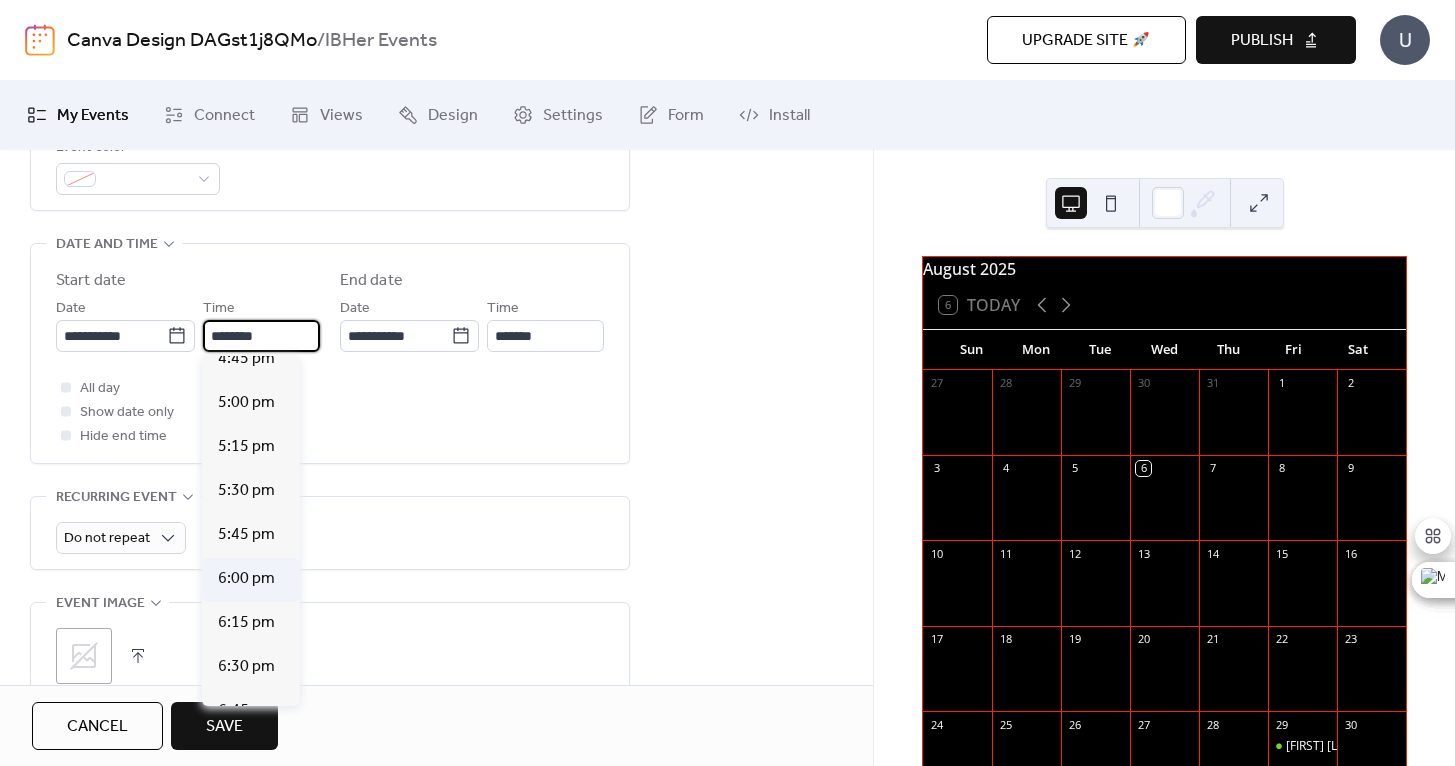 type on "*******" 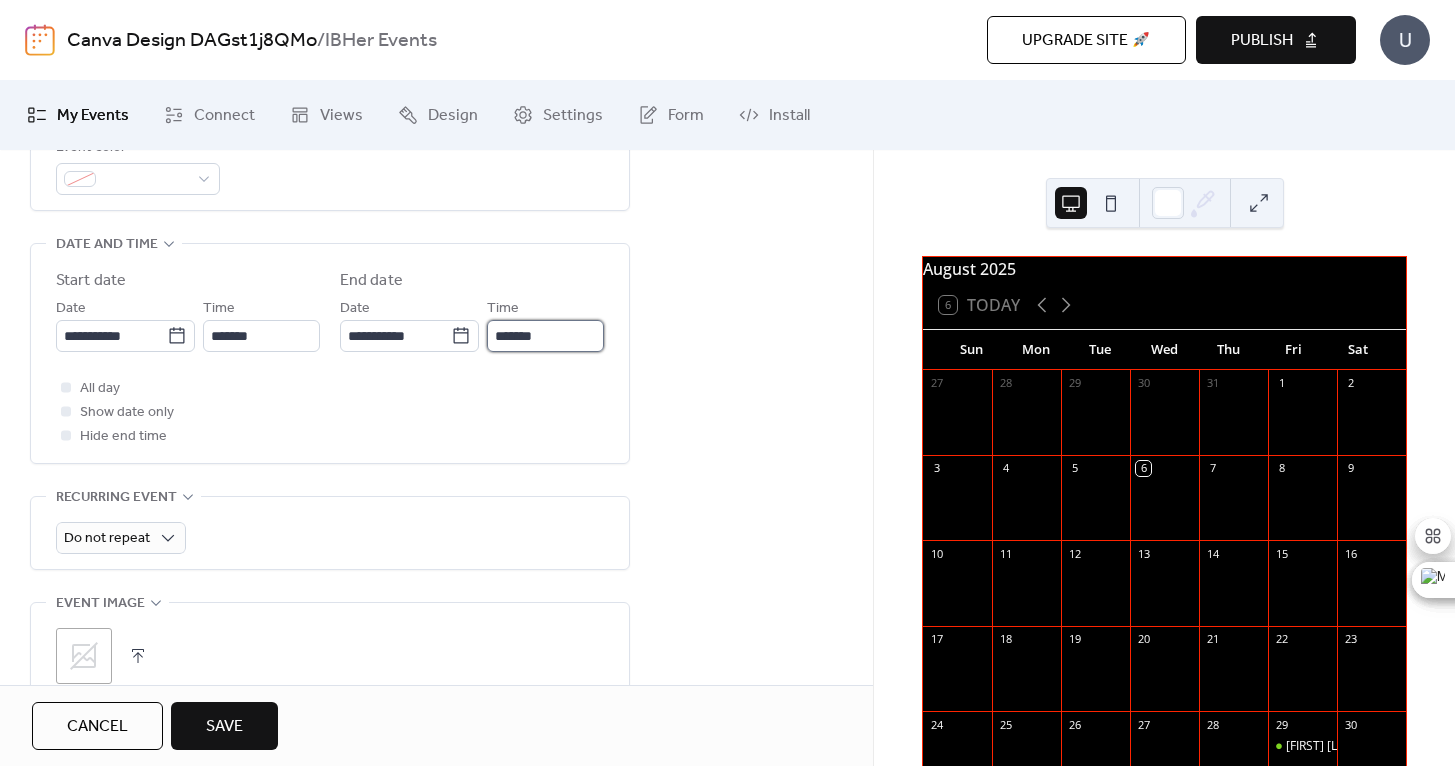 click on "*******" at bounding box center [545, 336] 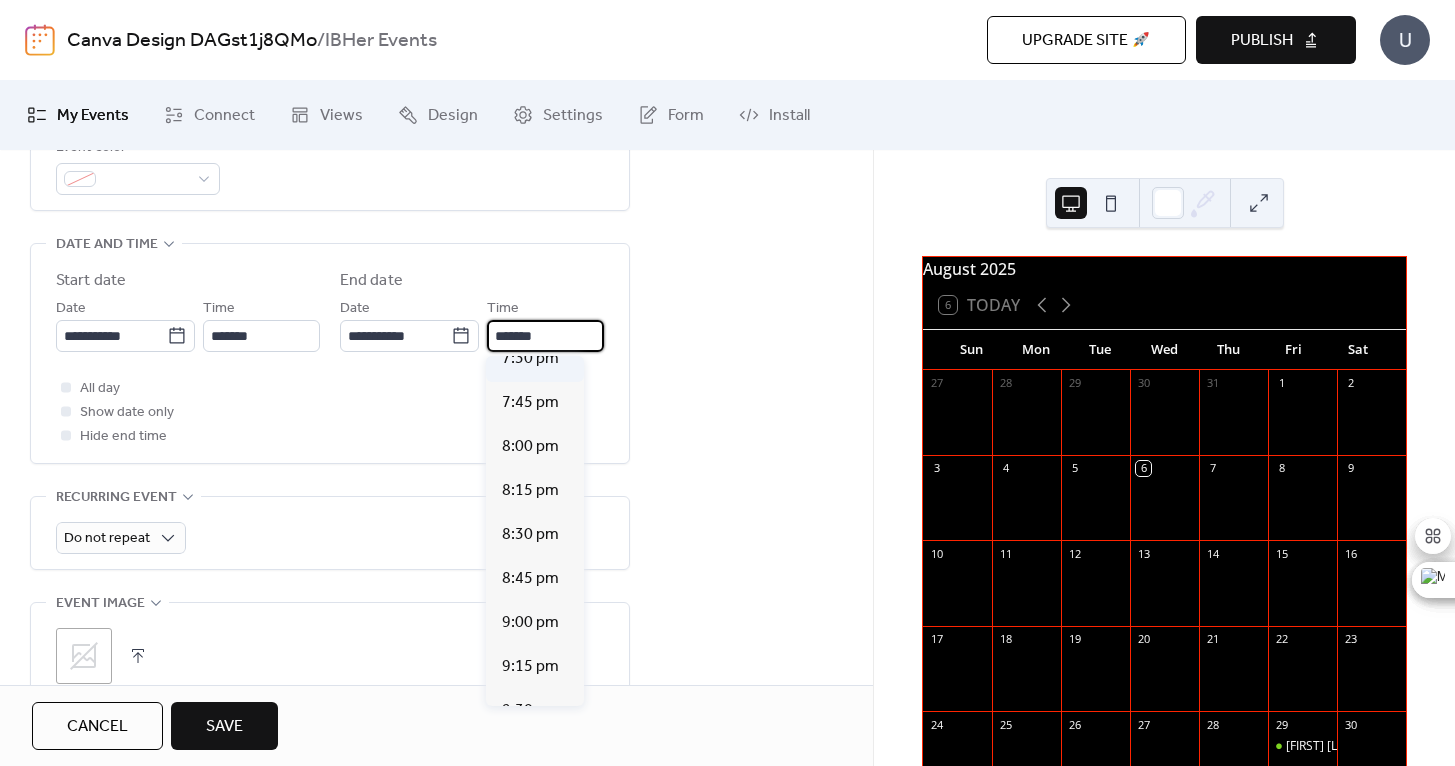scroll, scrollTop: 662, scrollLeft: 0, axis: vertical 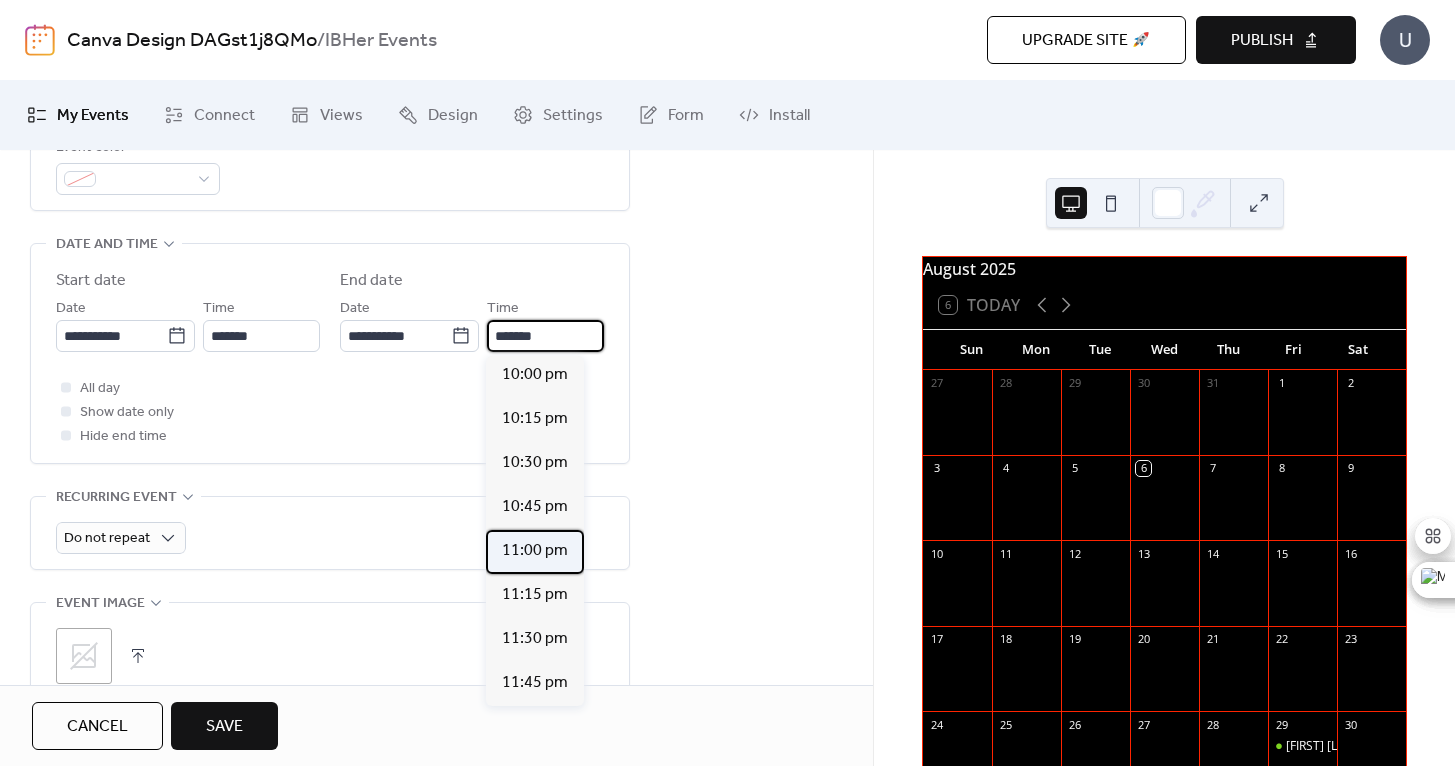 click on "11:00 pm" at bounding box center [535, 551] 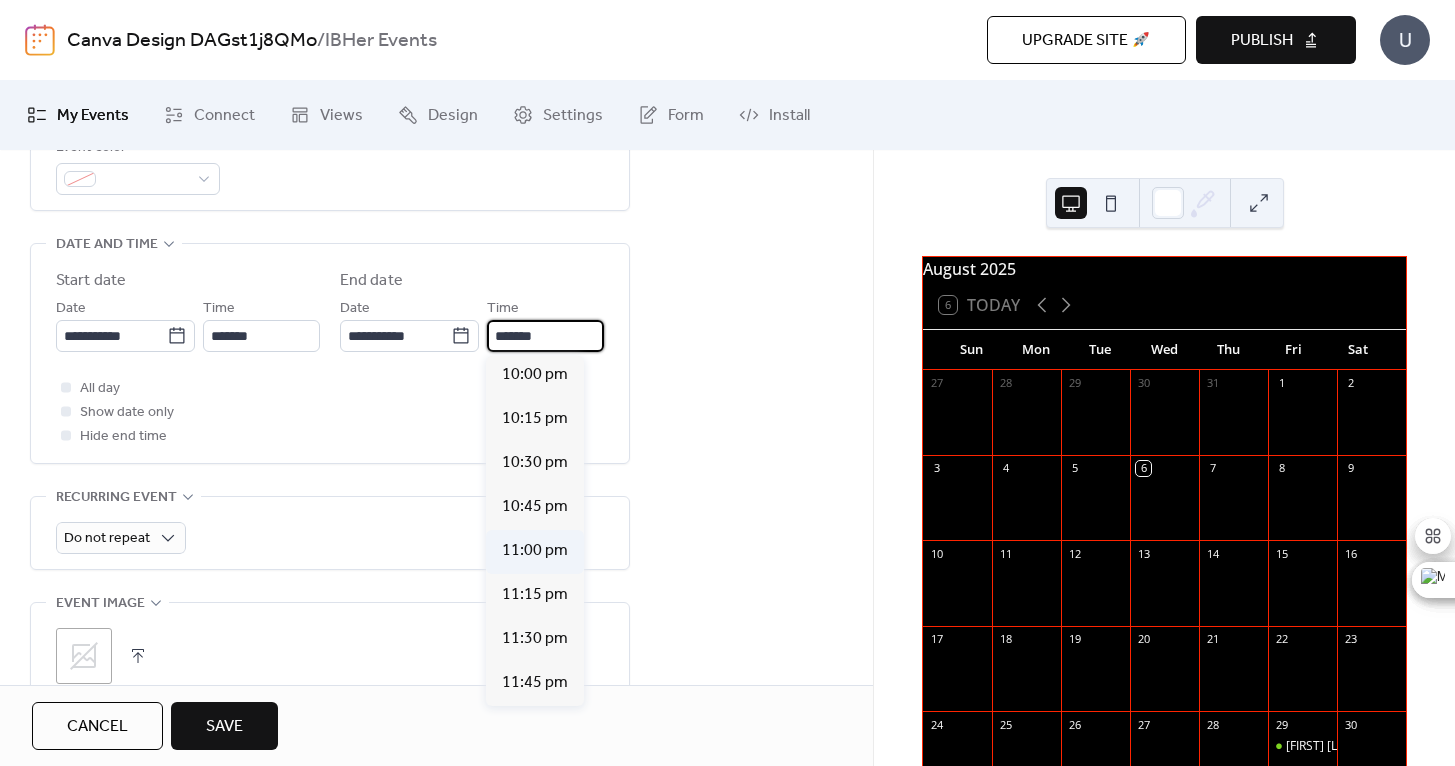 type on "********" 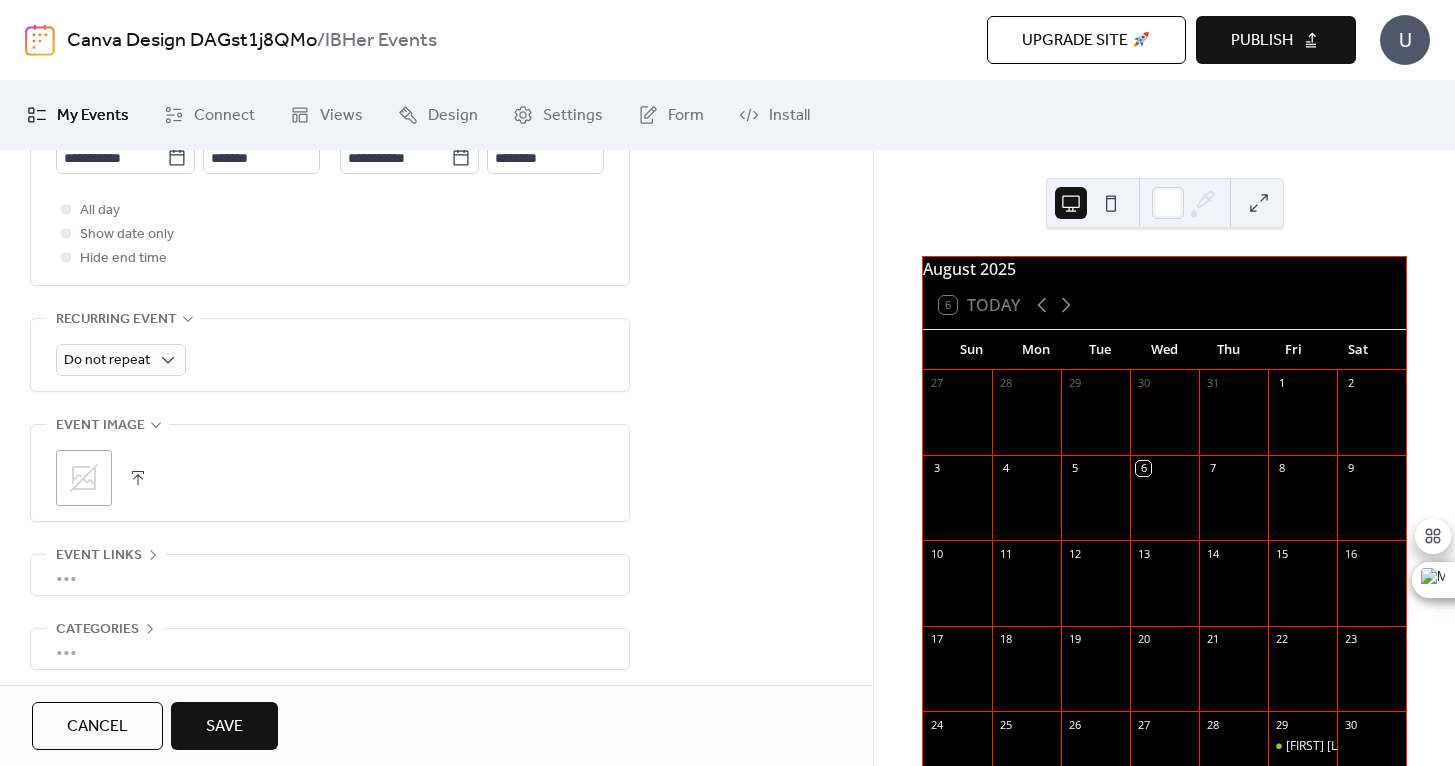 scroll, scrollTop: 815, scrollLeft: 0, axis: vertical 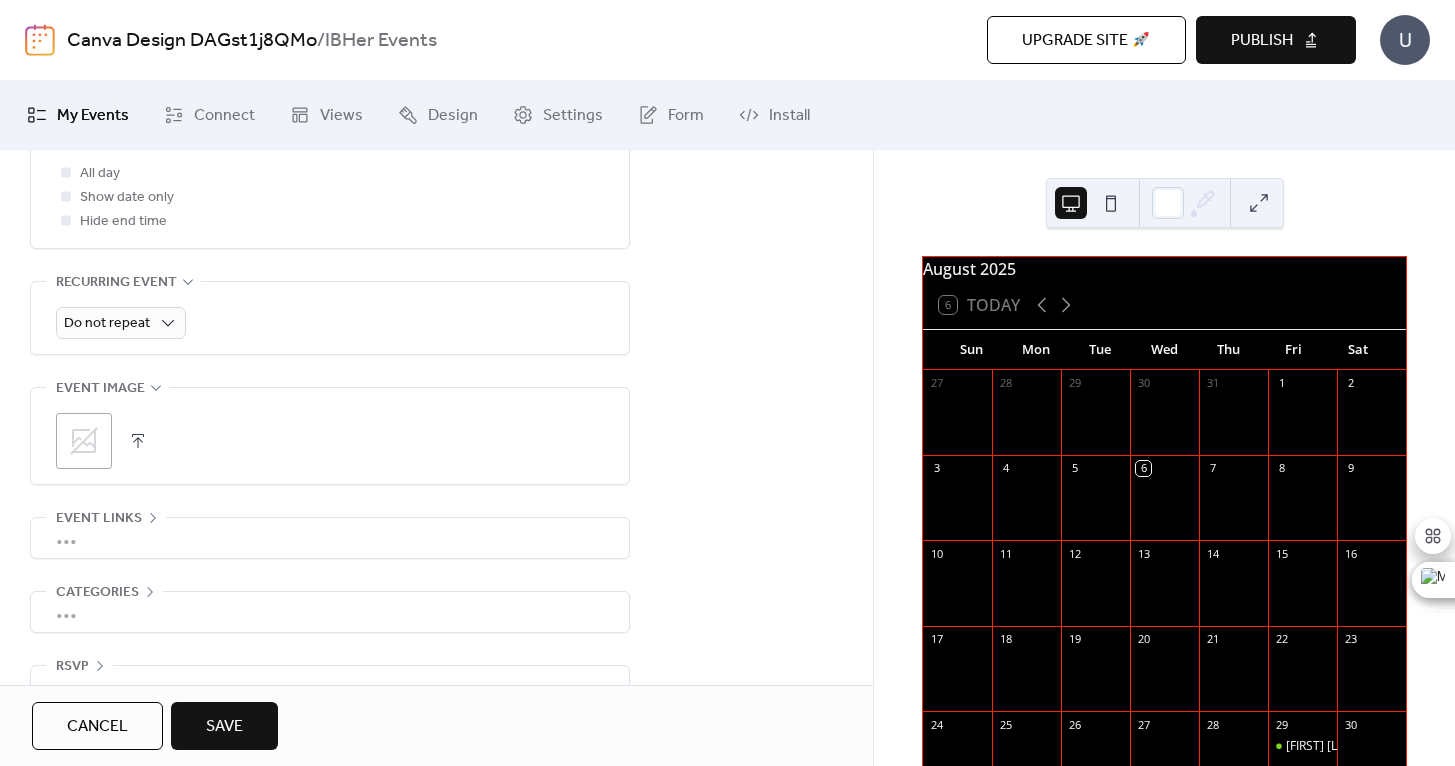 click 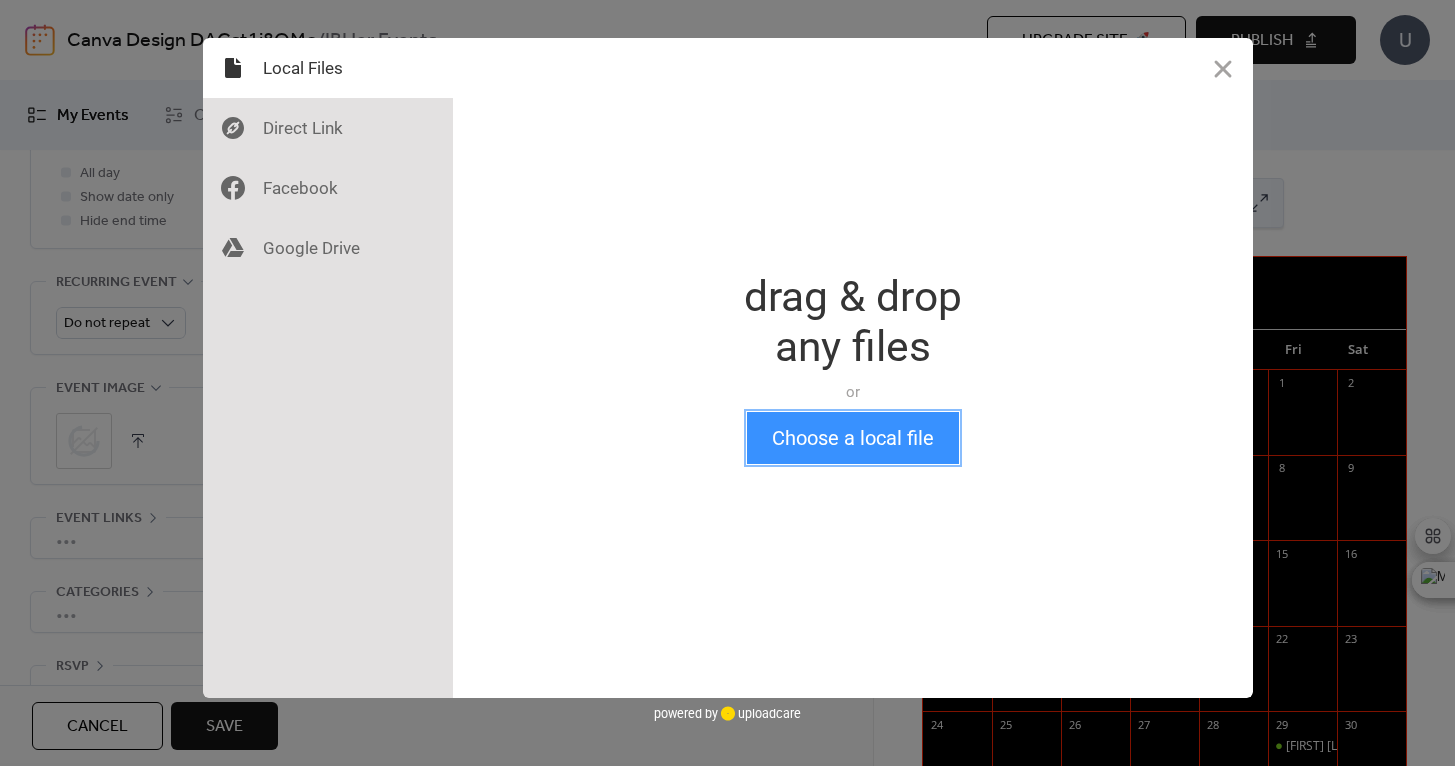 click on "Choose a local file" at bounding box center [853, 438] 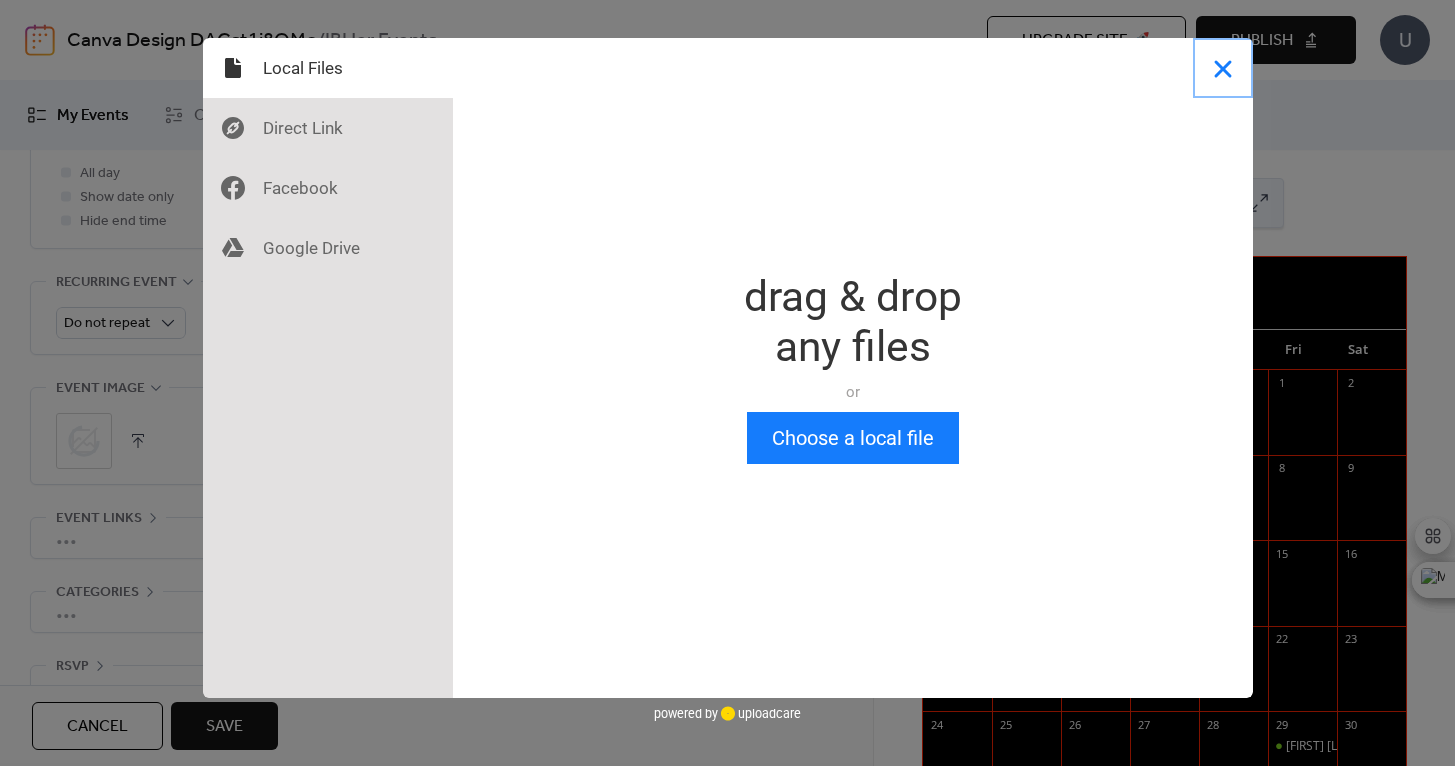 click at bounding box center [1223, 68] 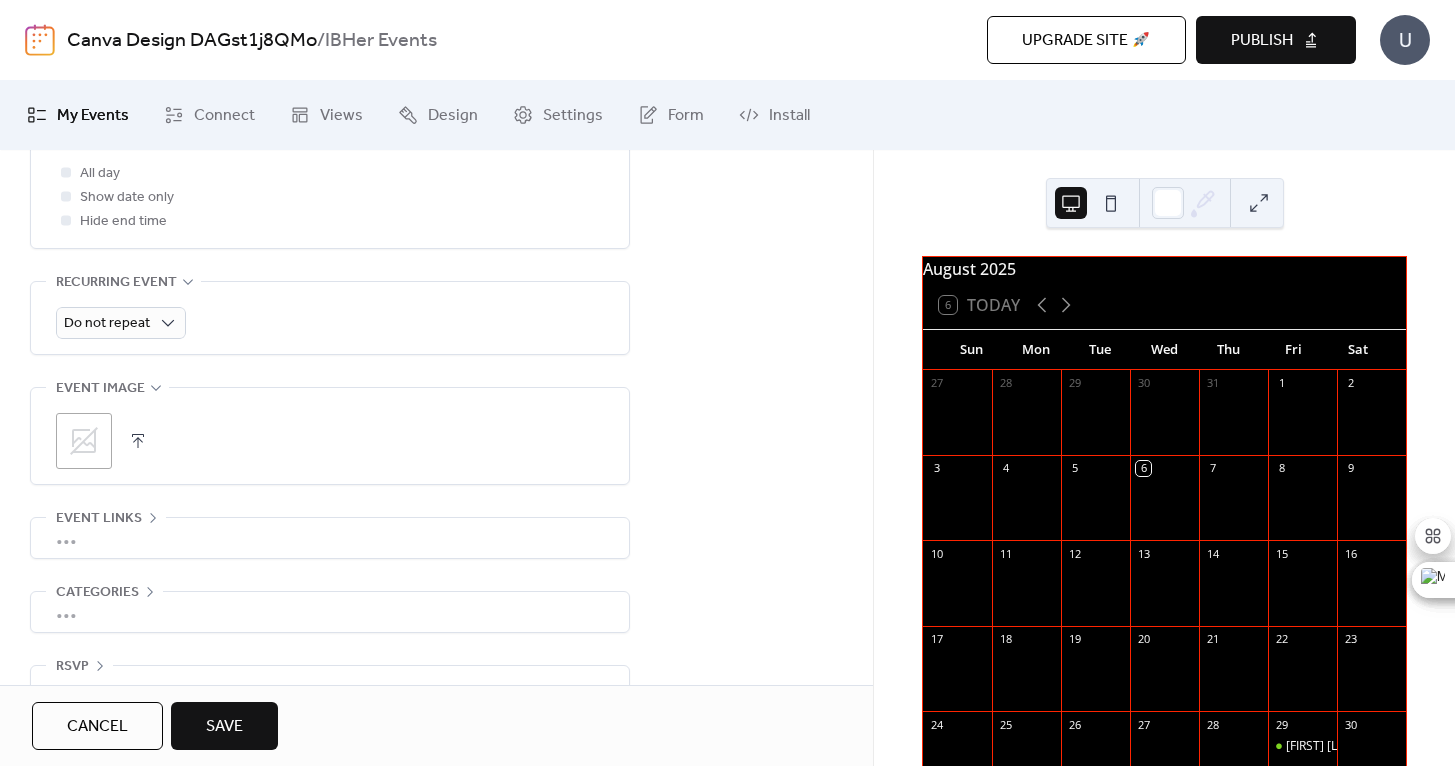 click 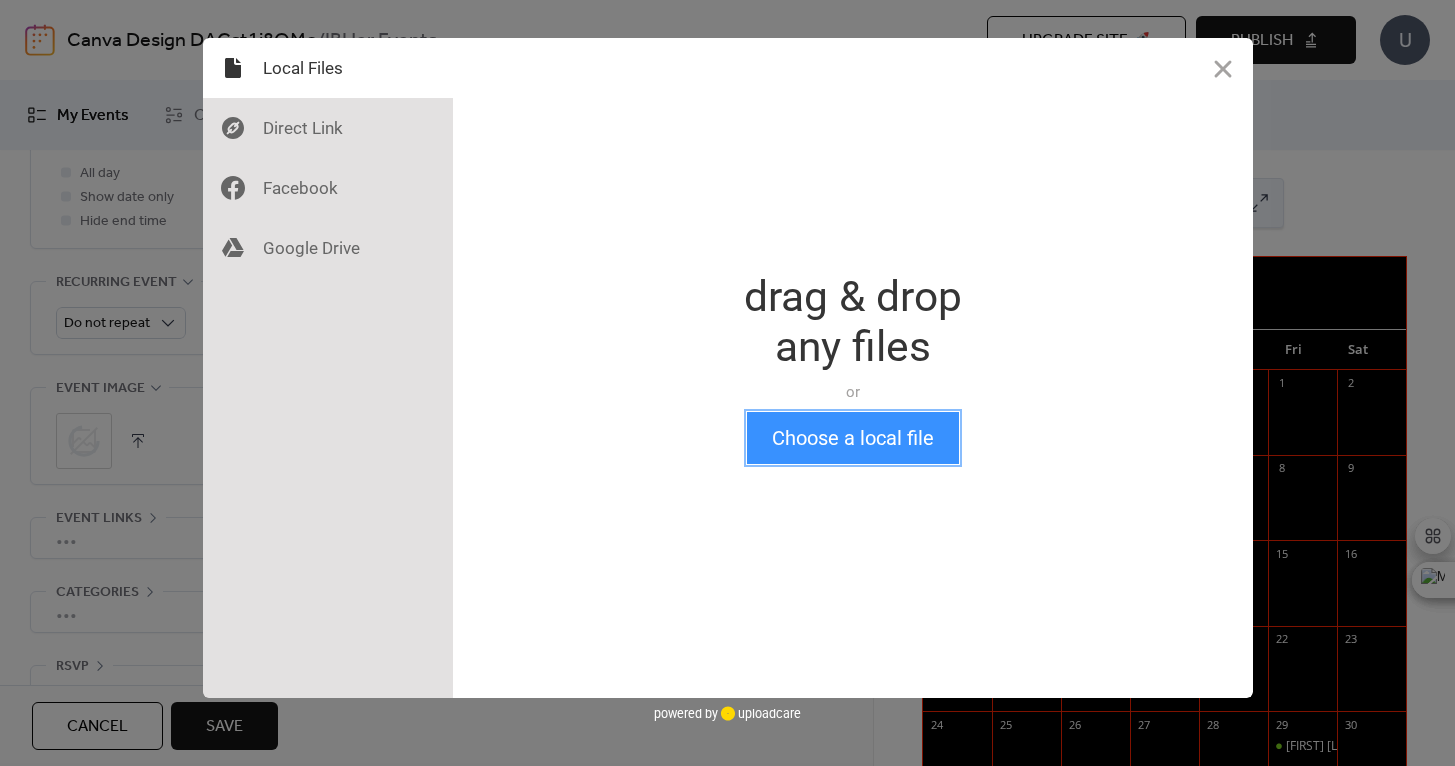 click on "Choose a local file" at bounding box center (853, 438) 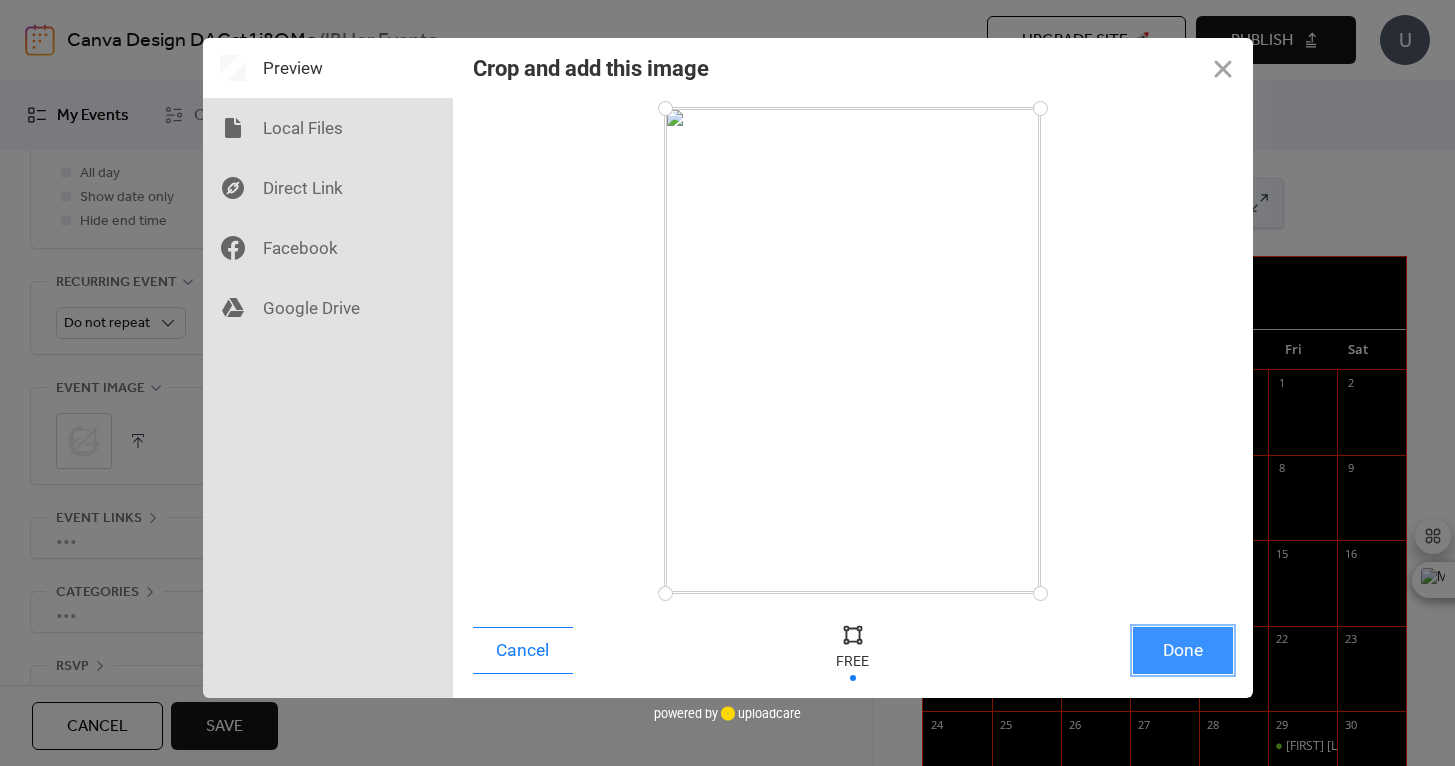 click on "Done" at bounding box center [1183, 650] 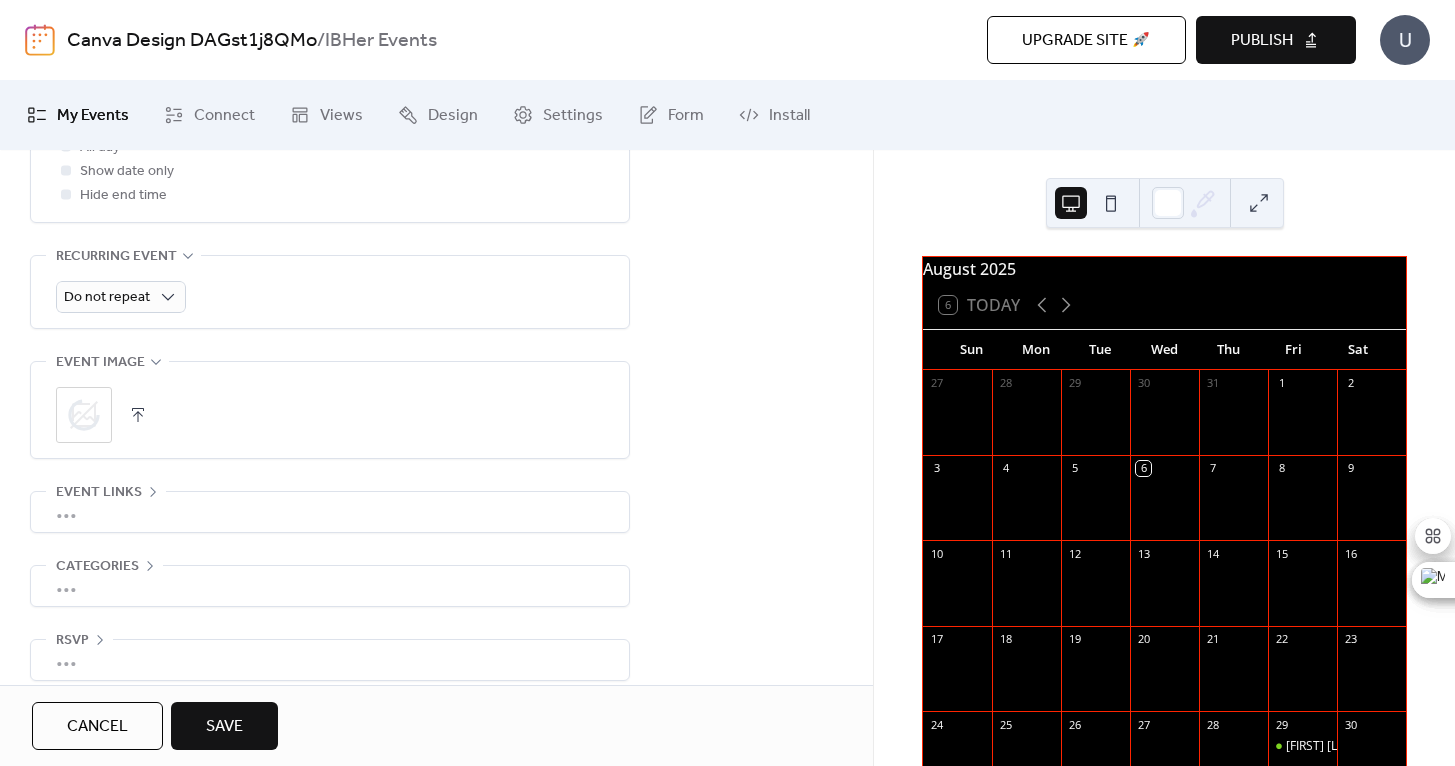scroll, scrollTop: 861, scrollLeft: 0, axis: vertical 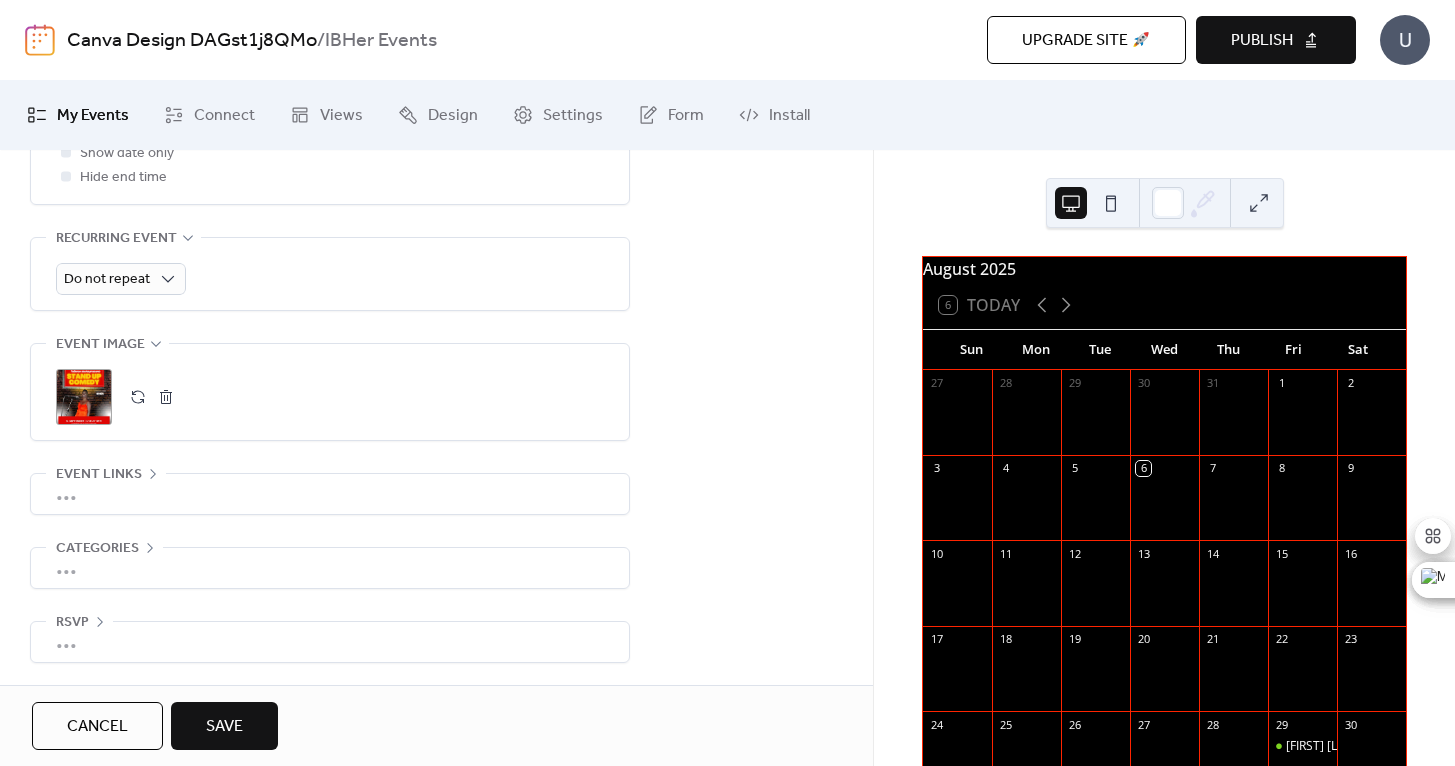 click 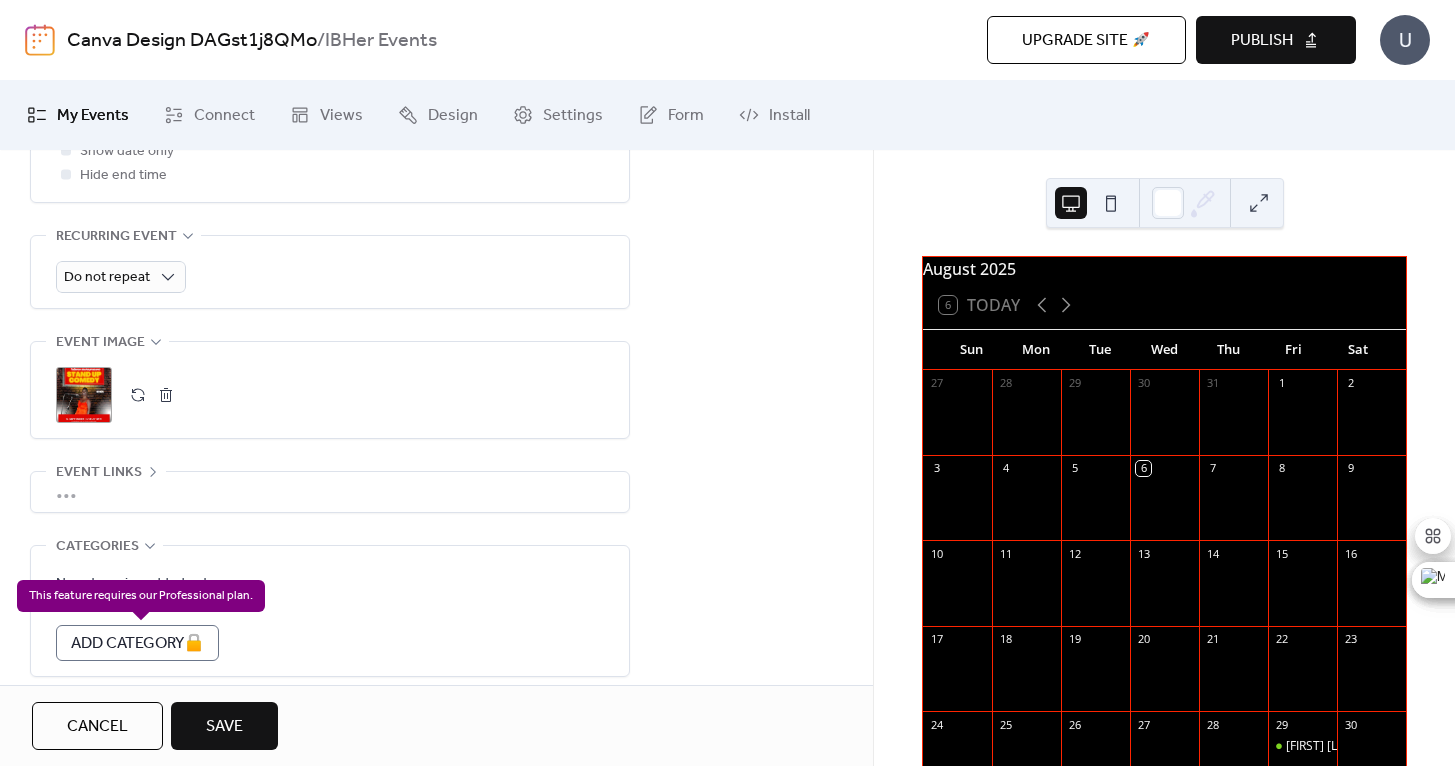 click on "Add Category  🔒" at bounding box center [137, 643] 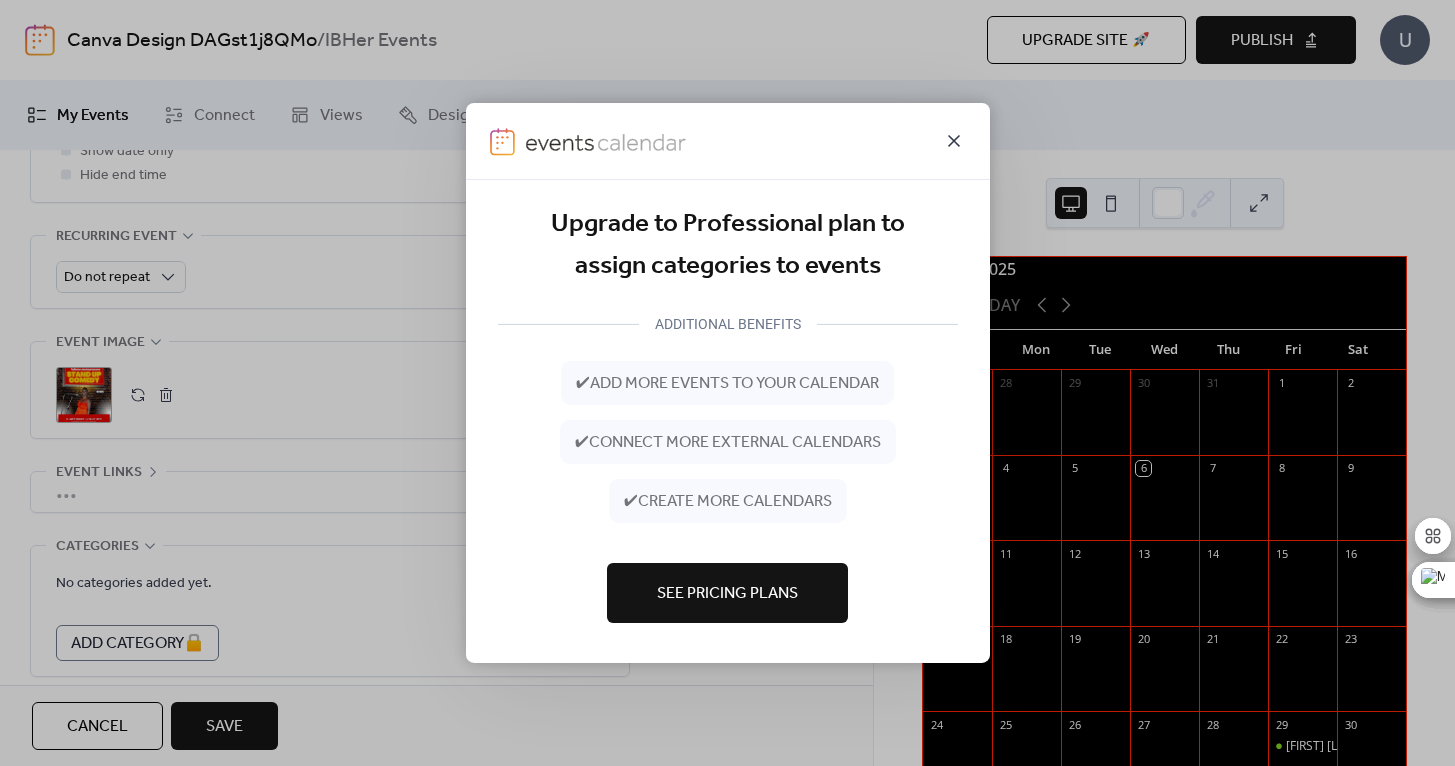 click 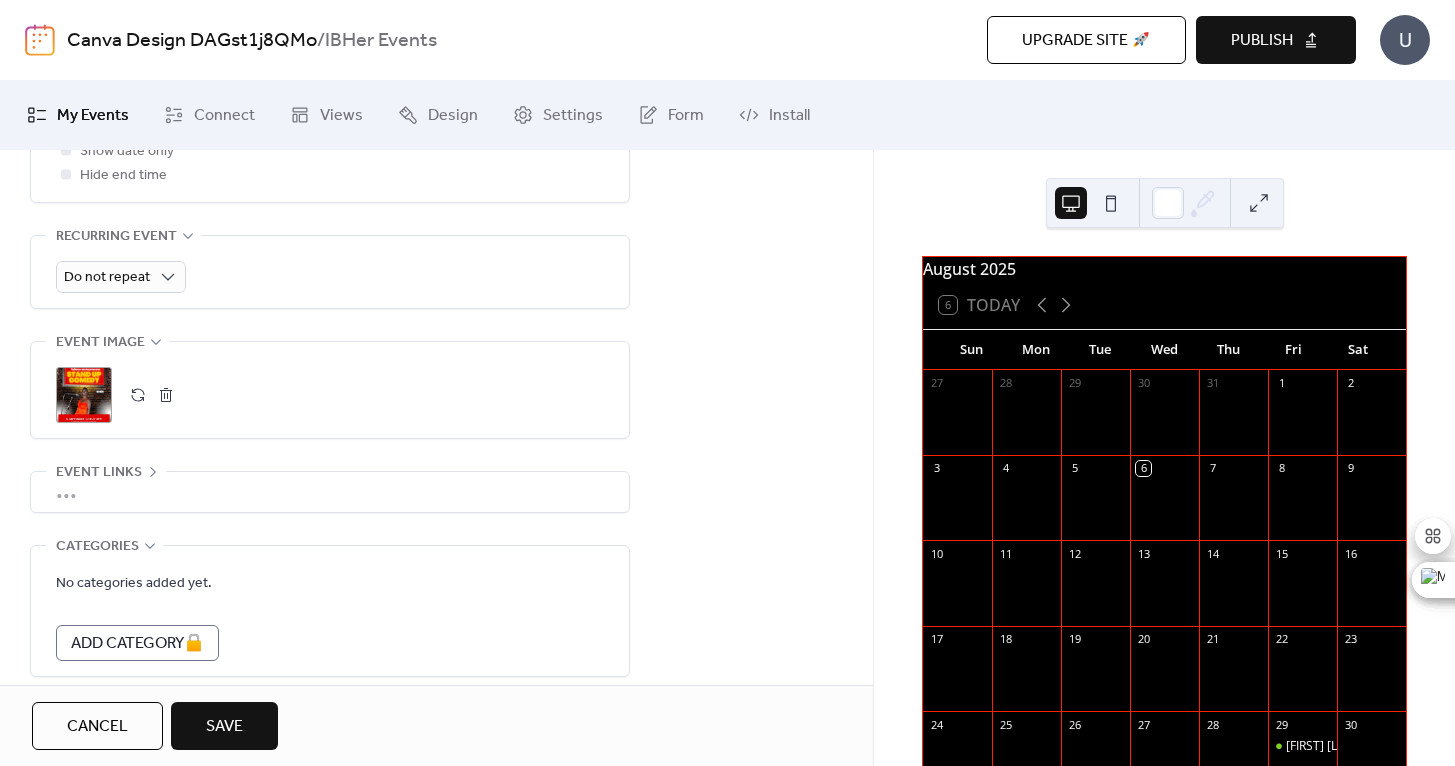 click on "•••" at bounding box center [330, 492] 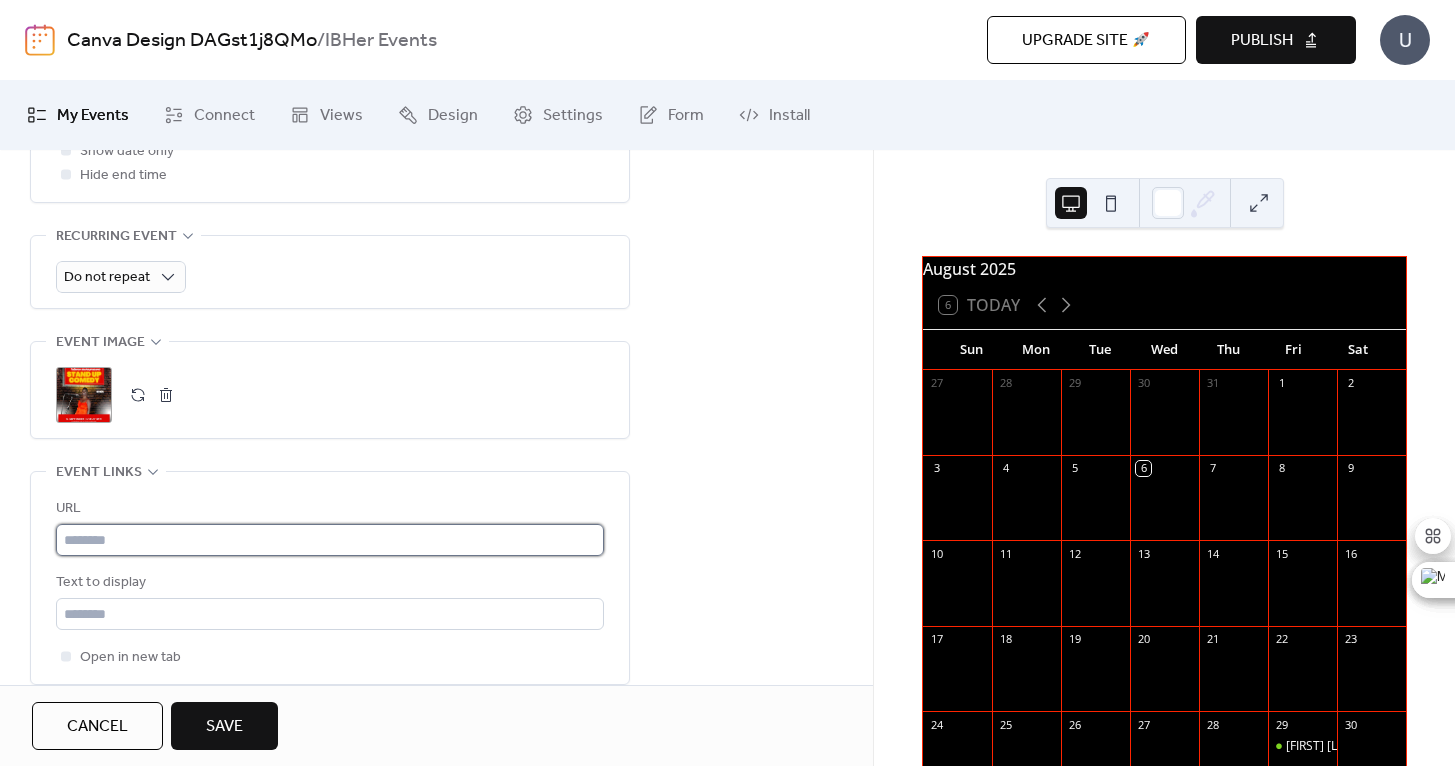 click at bounding box center (330, 540) 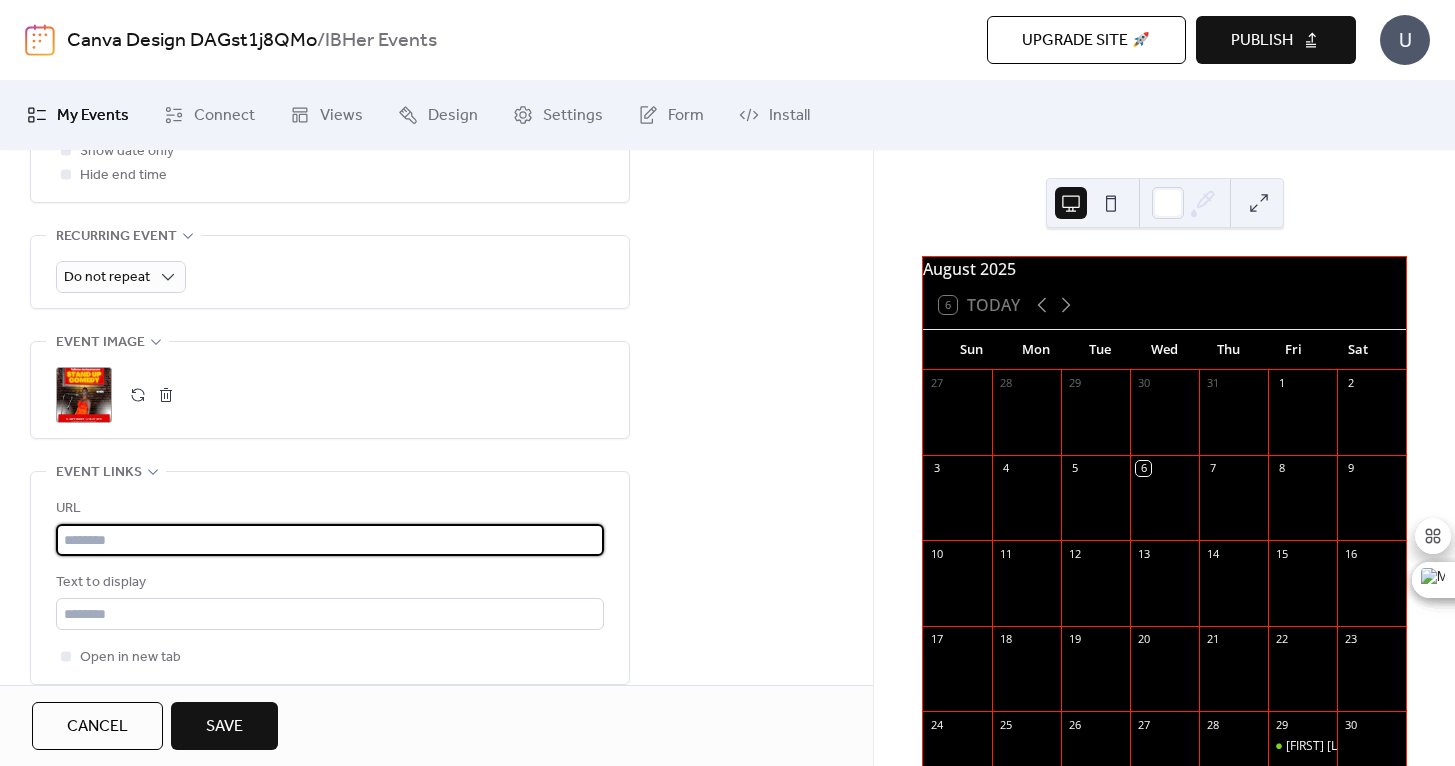 click at bounding box center (330, 540) 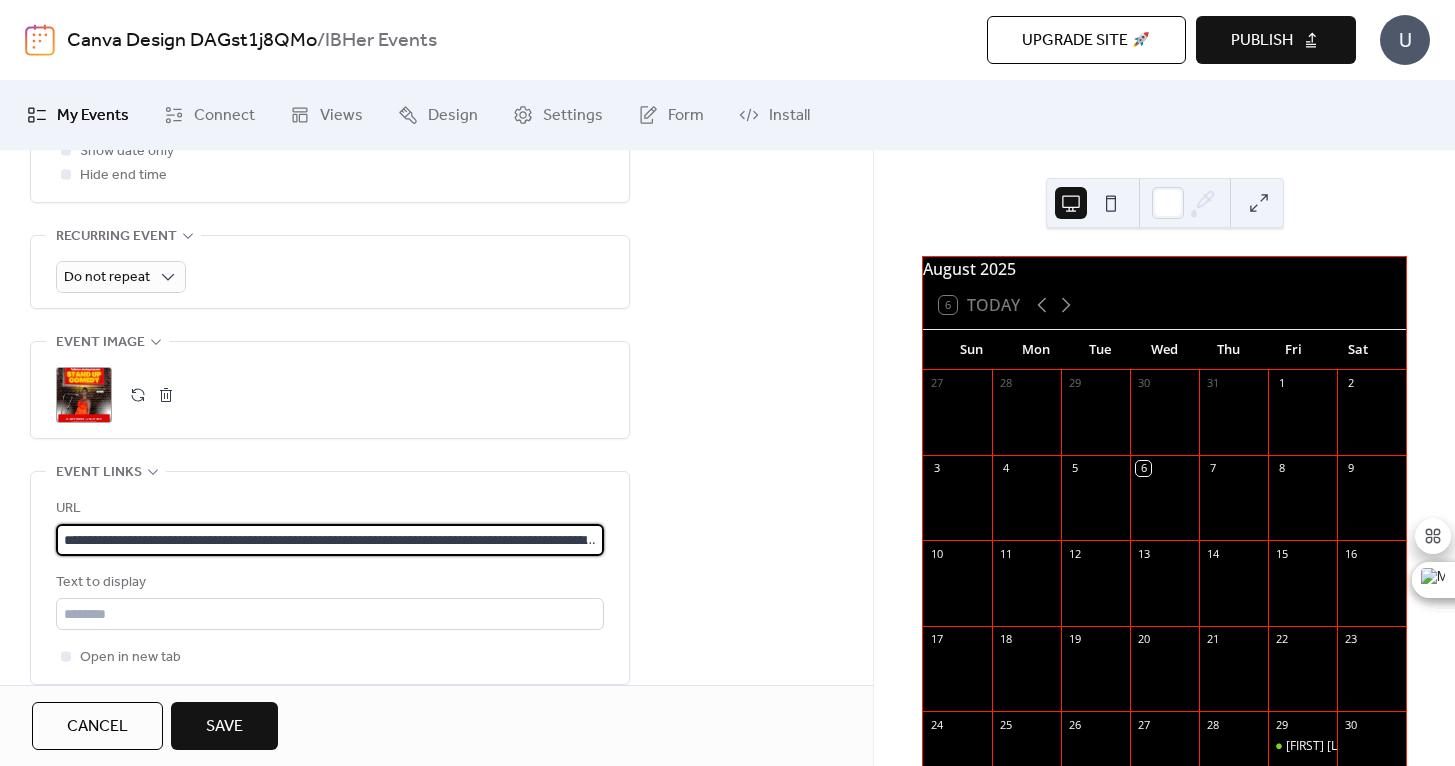 scroll, scrollTop: 0, scrollLeft: 1279, axis: horizontal 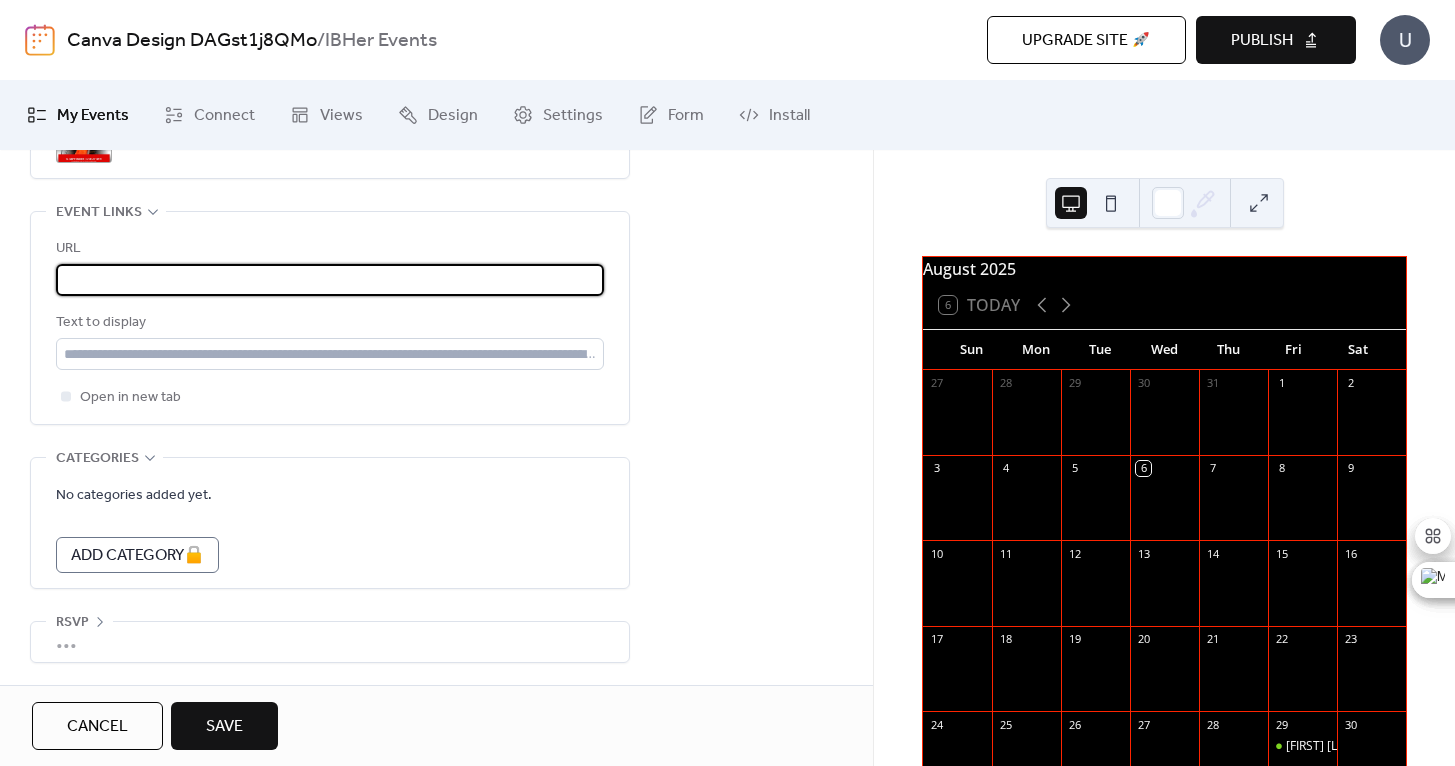 type on "**********" 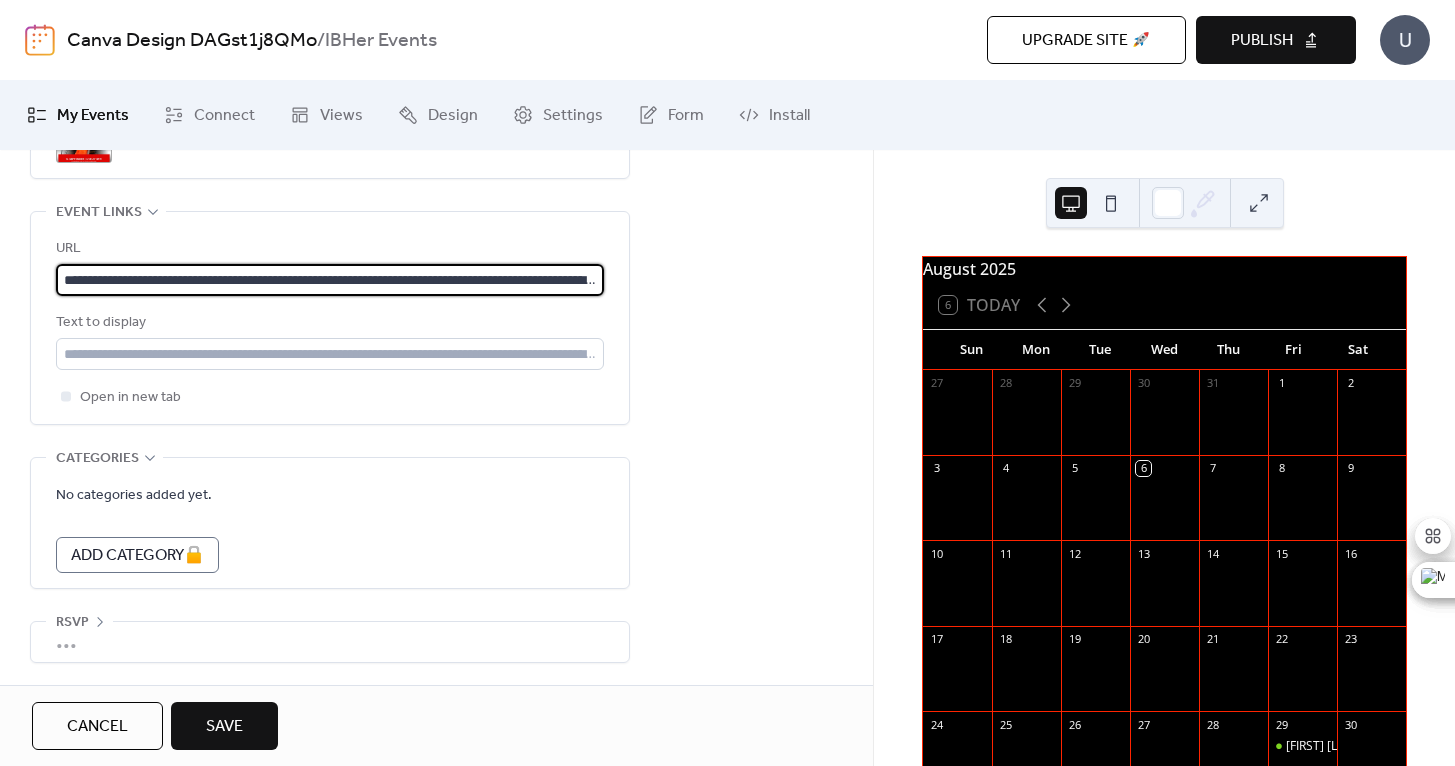 click on "Save" at bounding box center [224, 727] 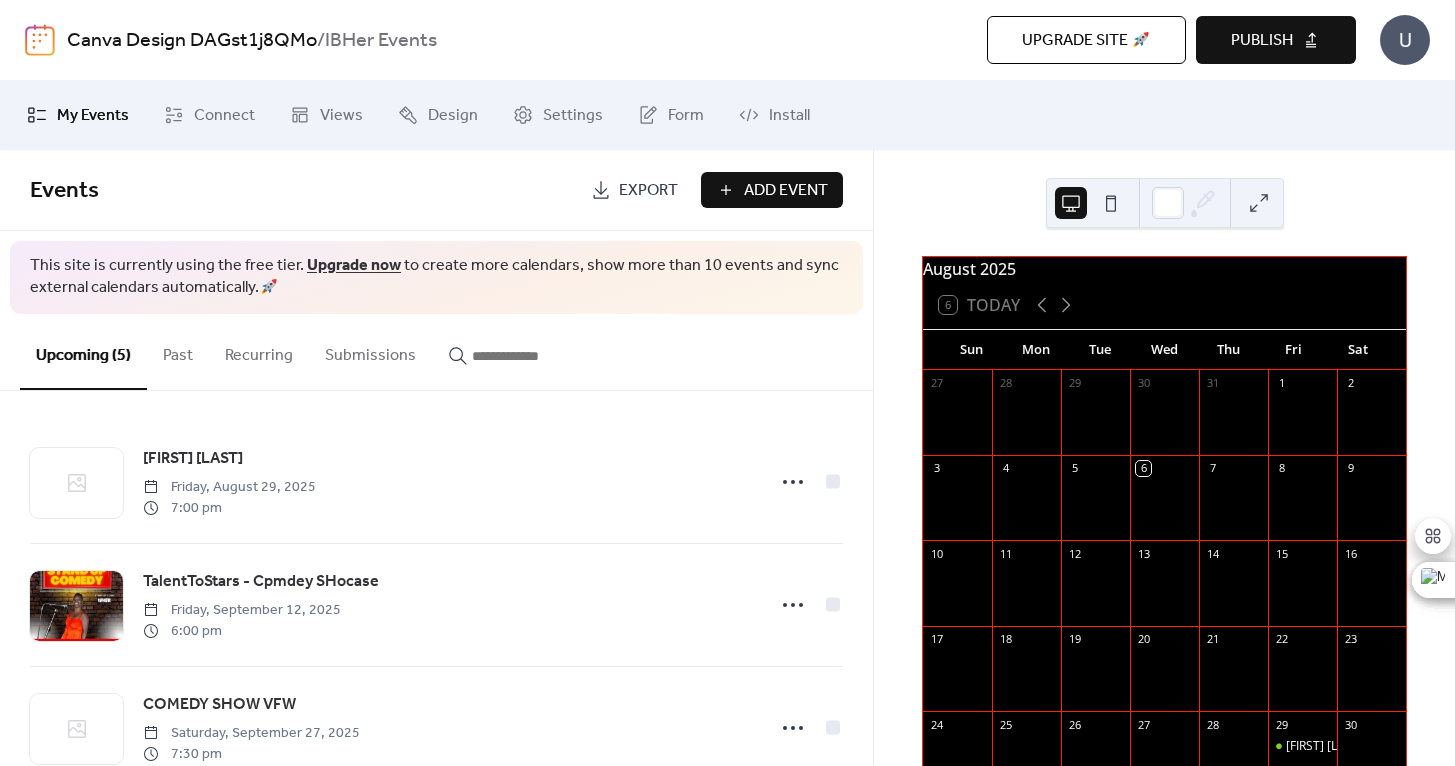 click on "Publish" at bounding box center (1262, 41) 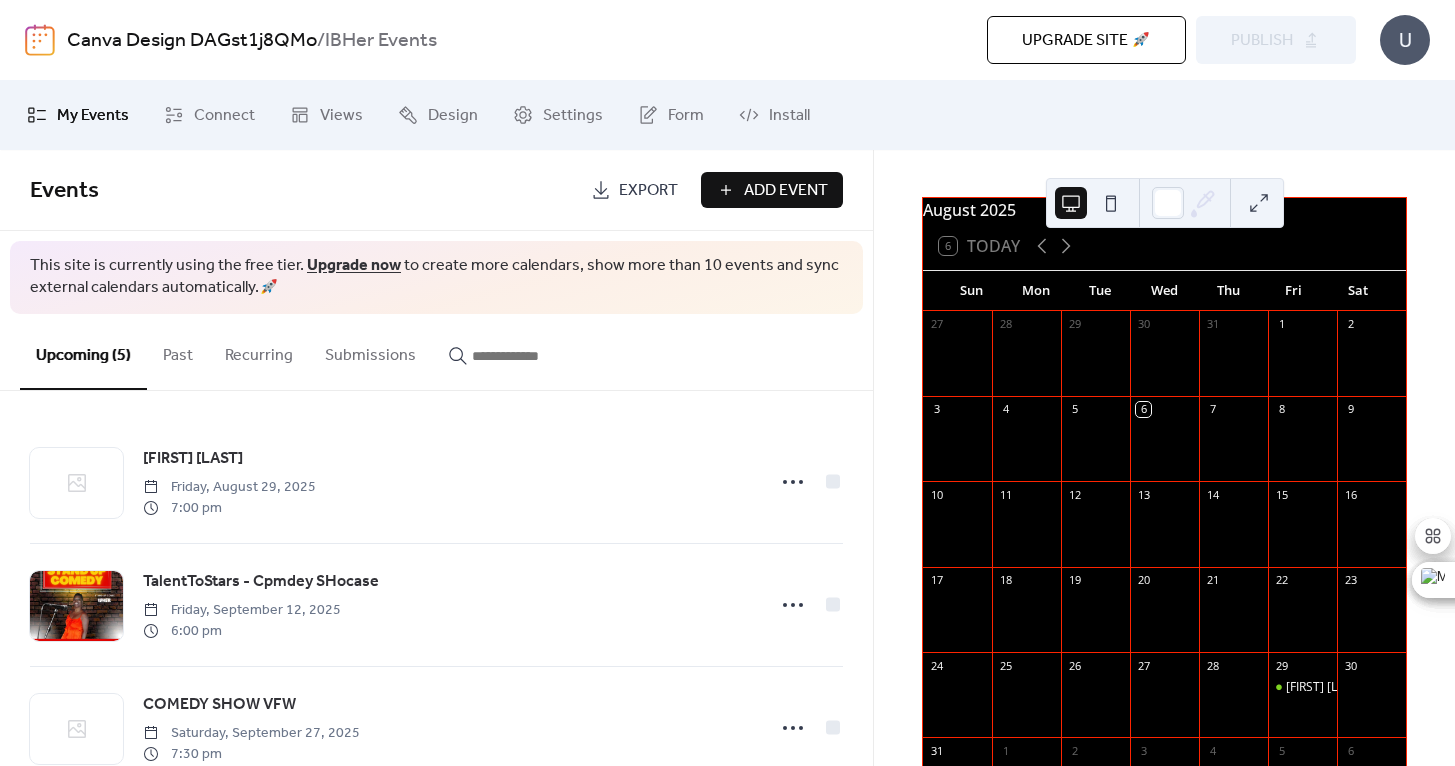 scroll, scrollTop: 0, scrollLeft: 0, axis: both 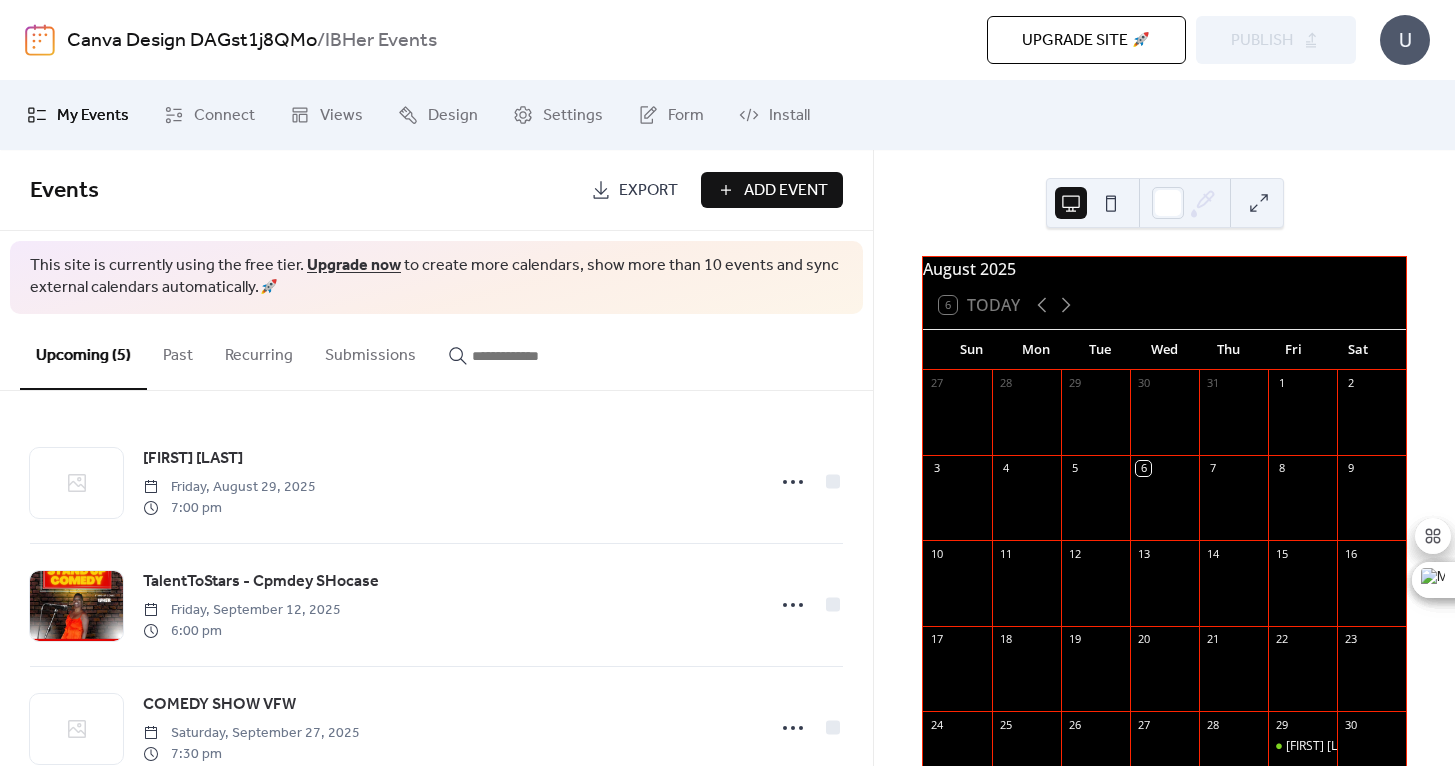 click on "U" at bounding box center (1405, 40) 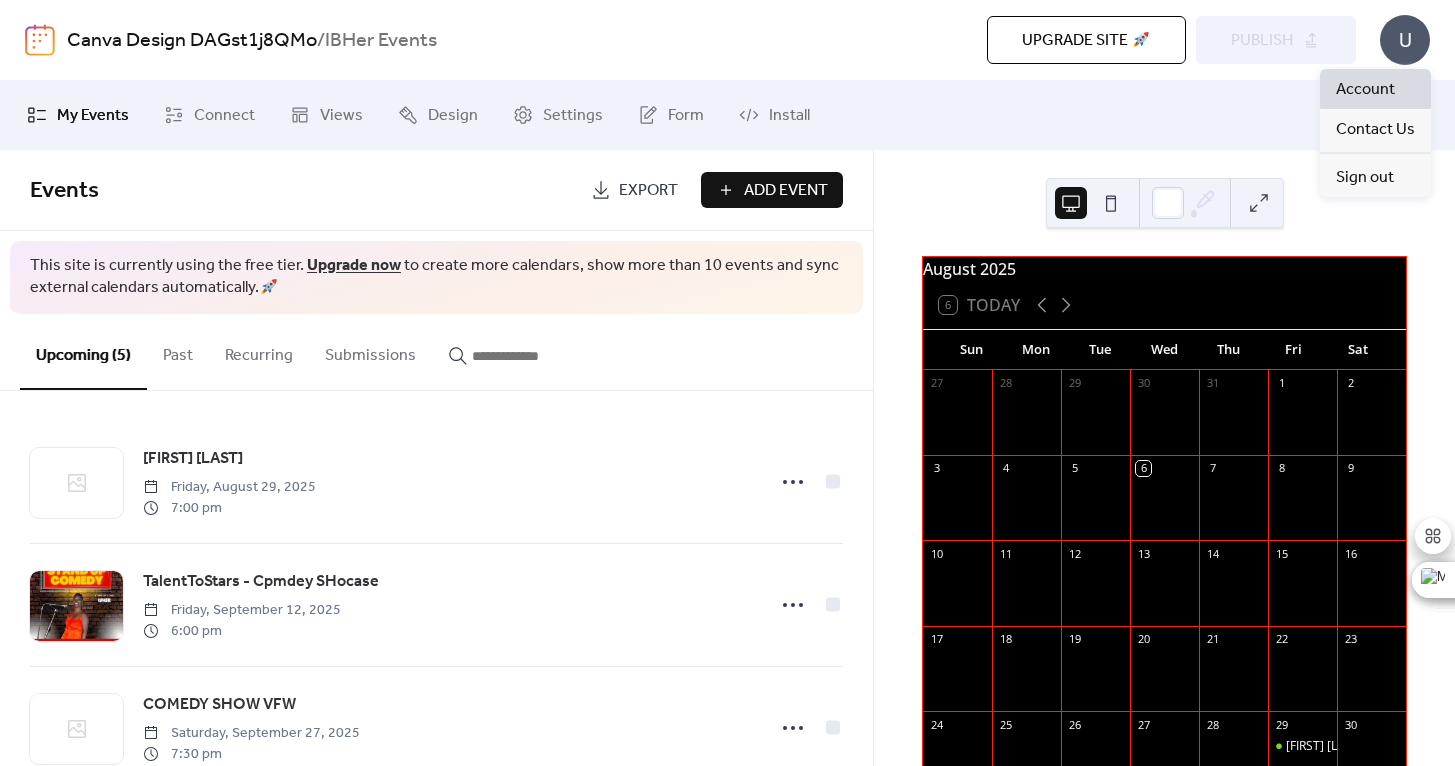 click on "Account" at bounding box center [1365, 90] 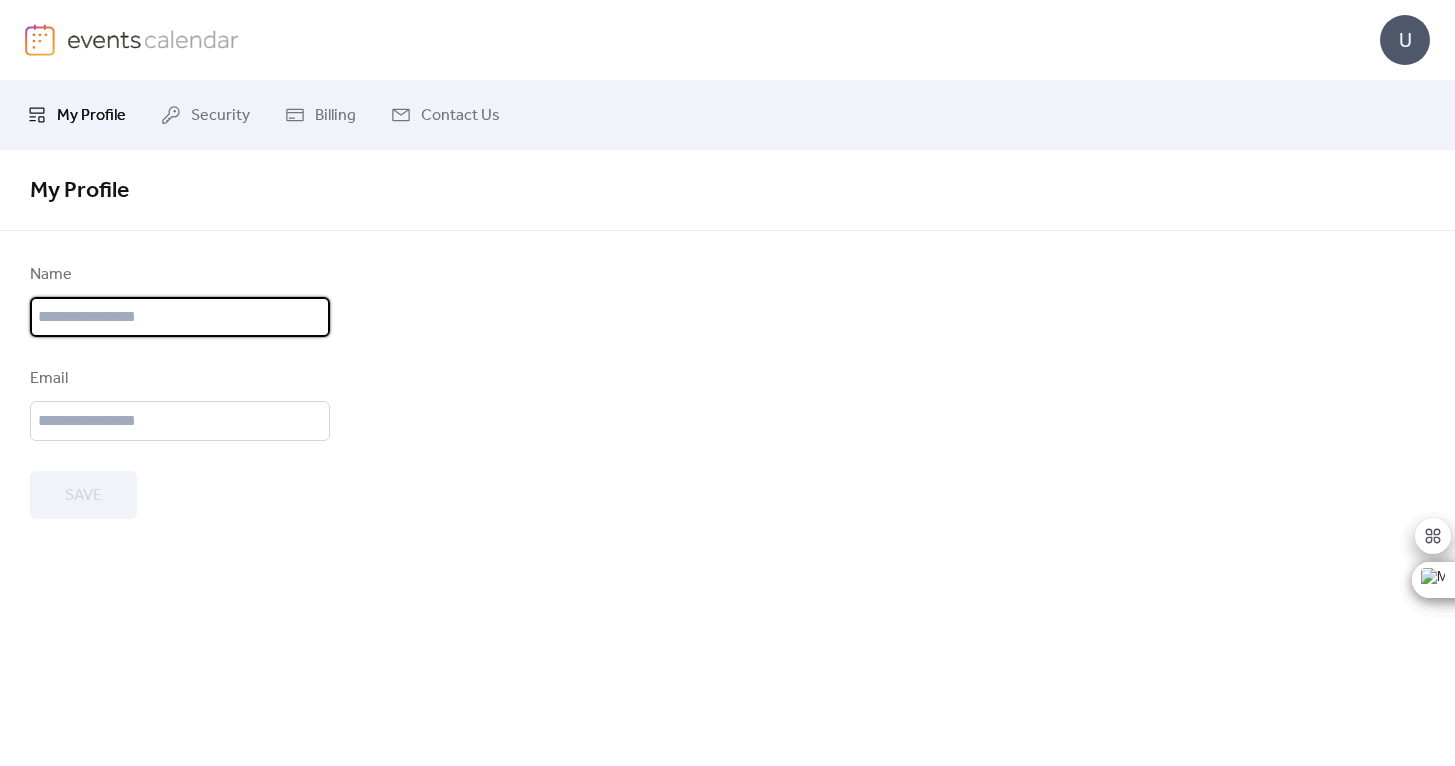 click at bounding box center [180, 317] 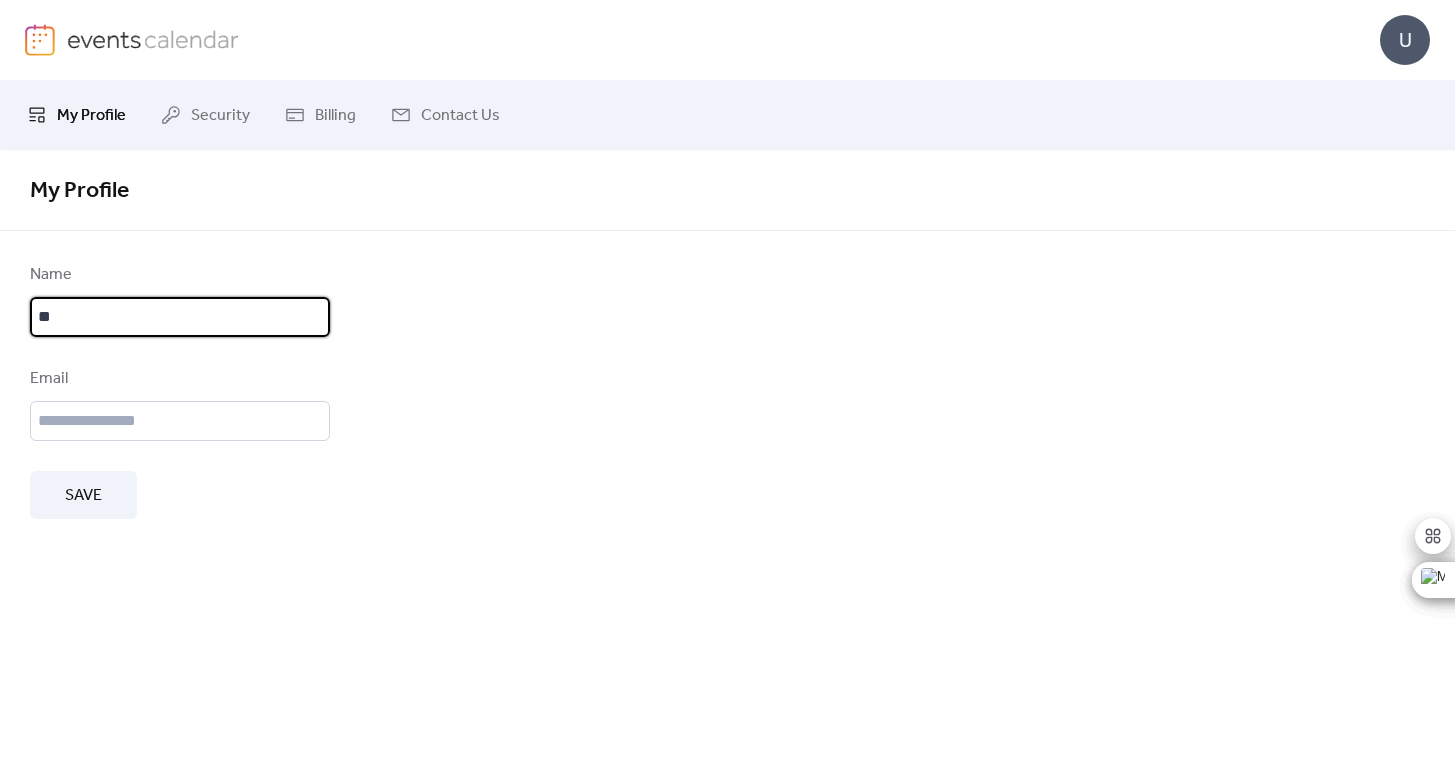 type on "*" 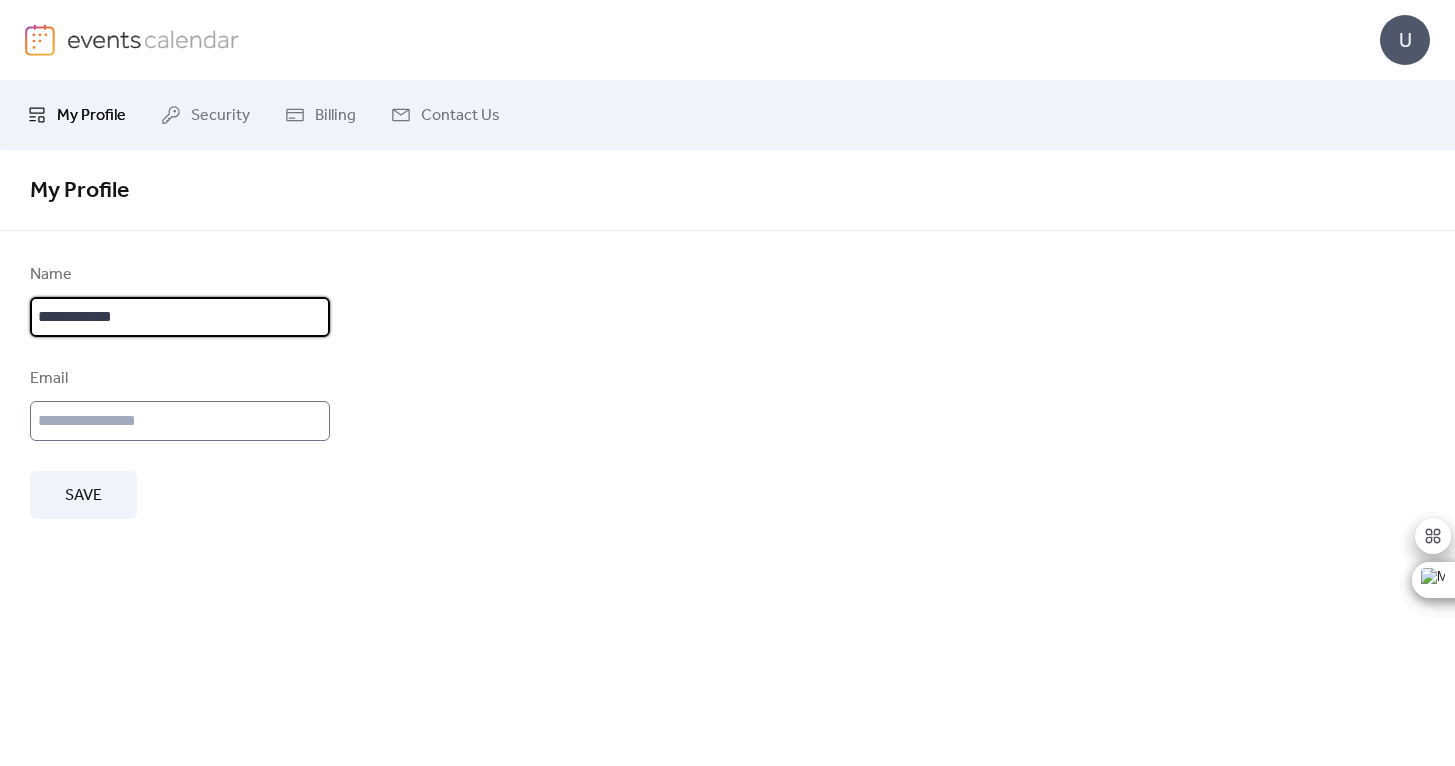 type on "**********" 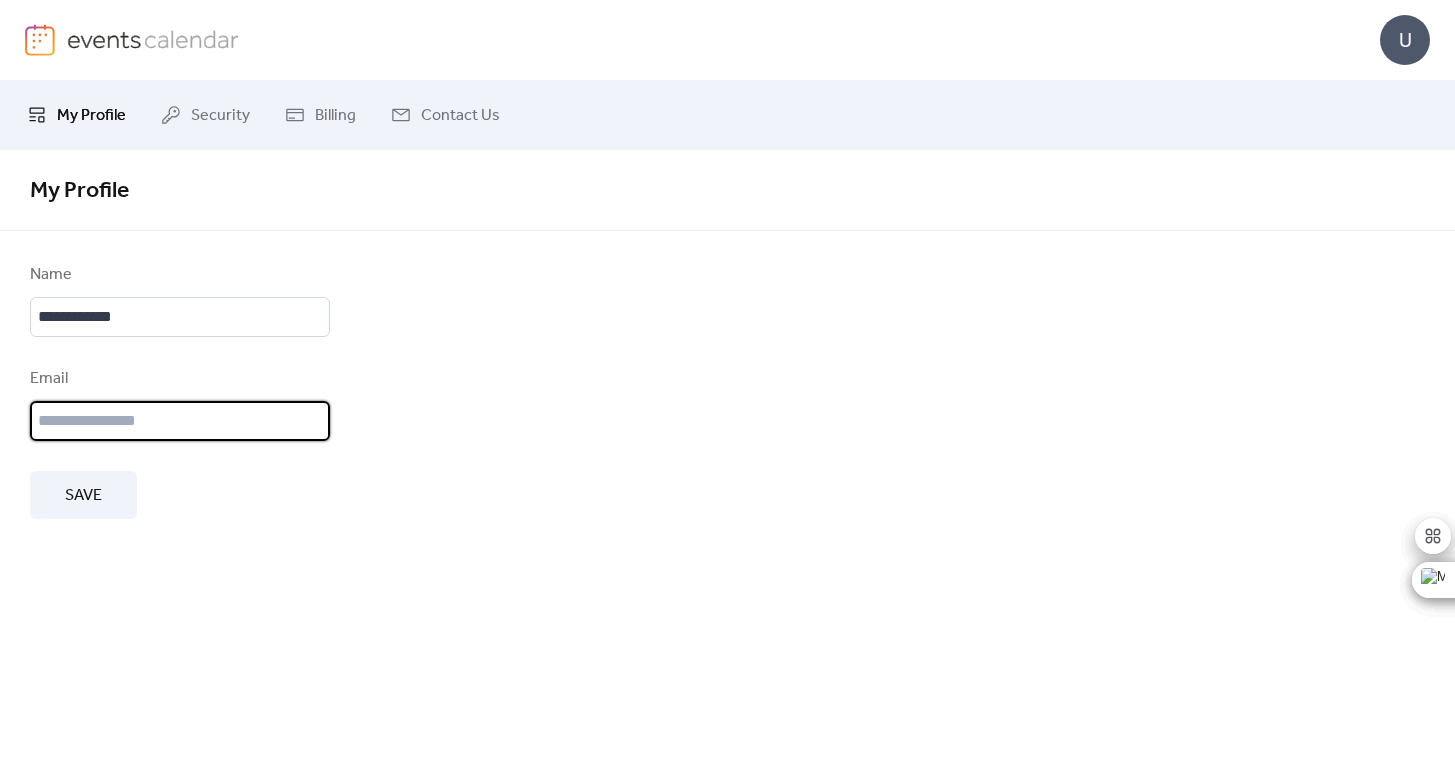 click at bounding box center (180, 421) 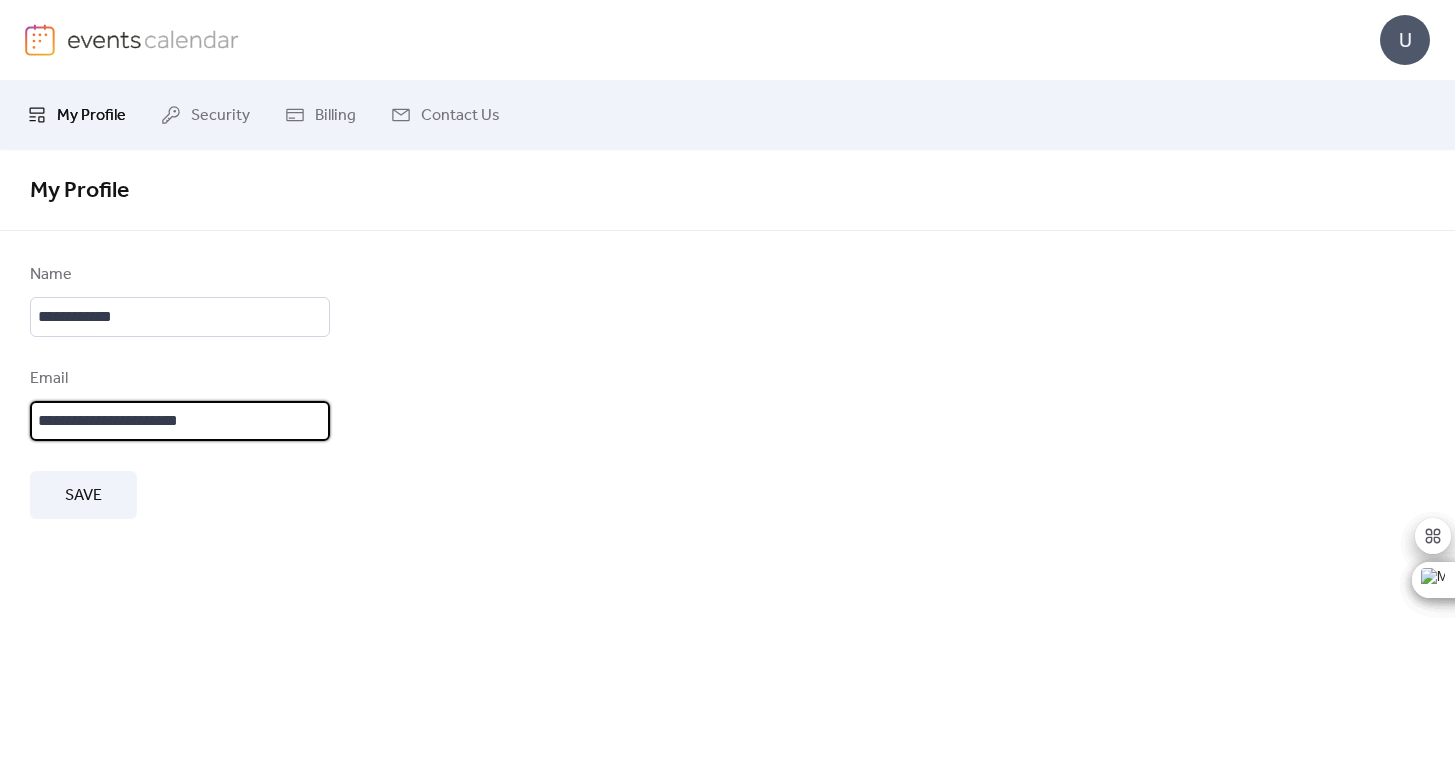 click on "Save" at bounding box center [83, 495] 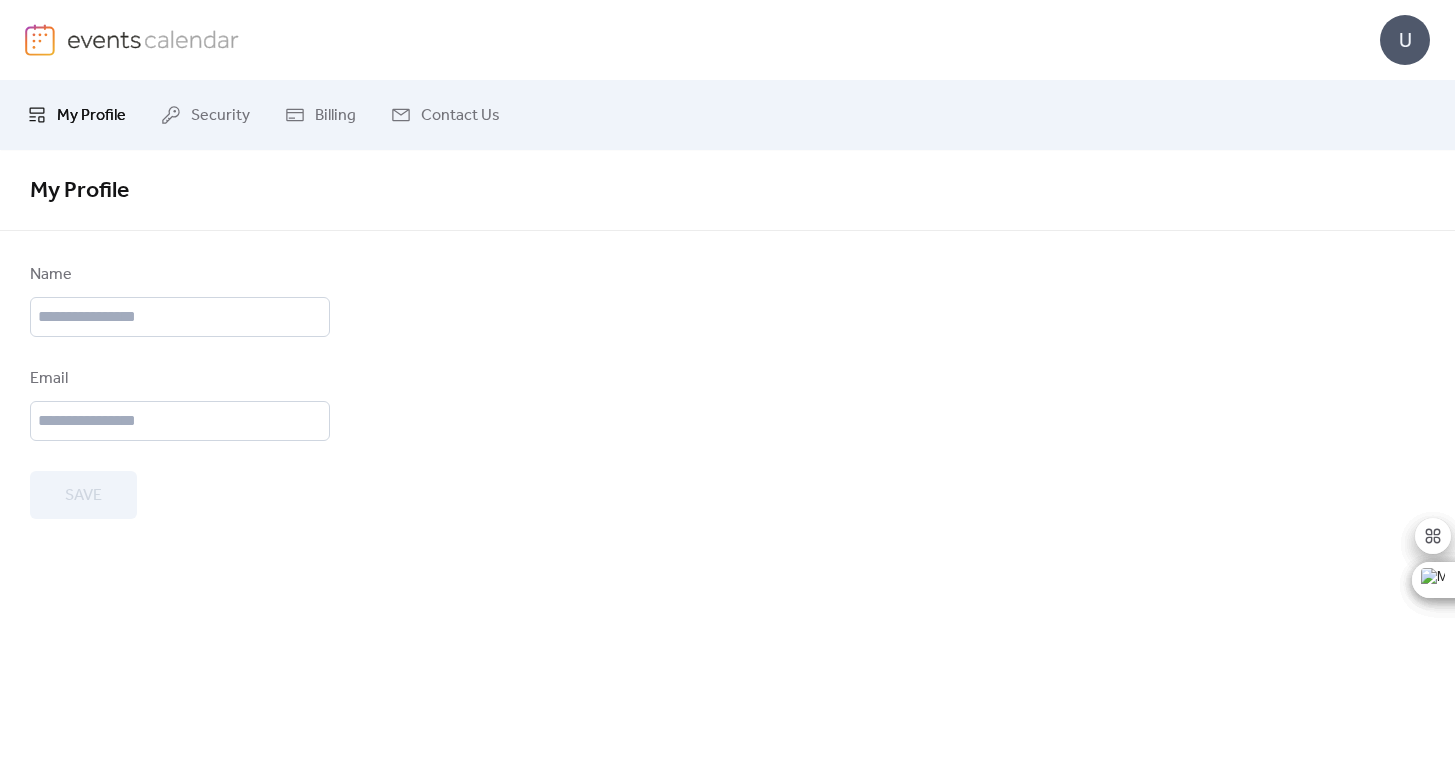 type on "**********" 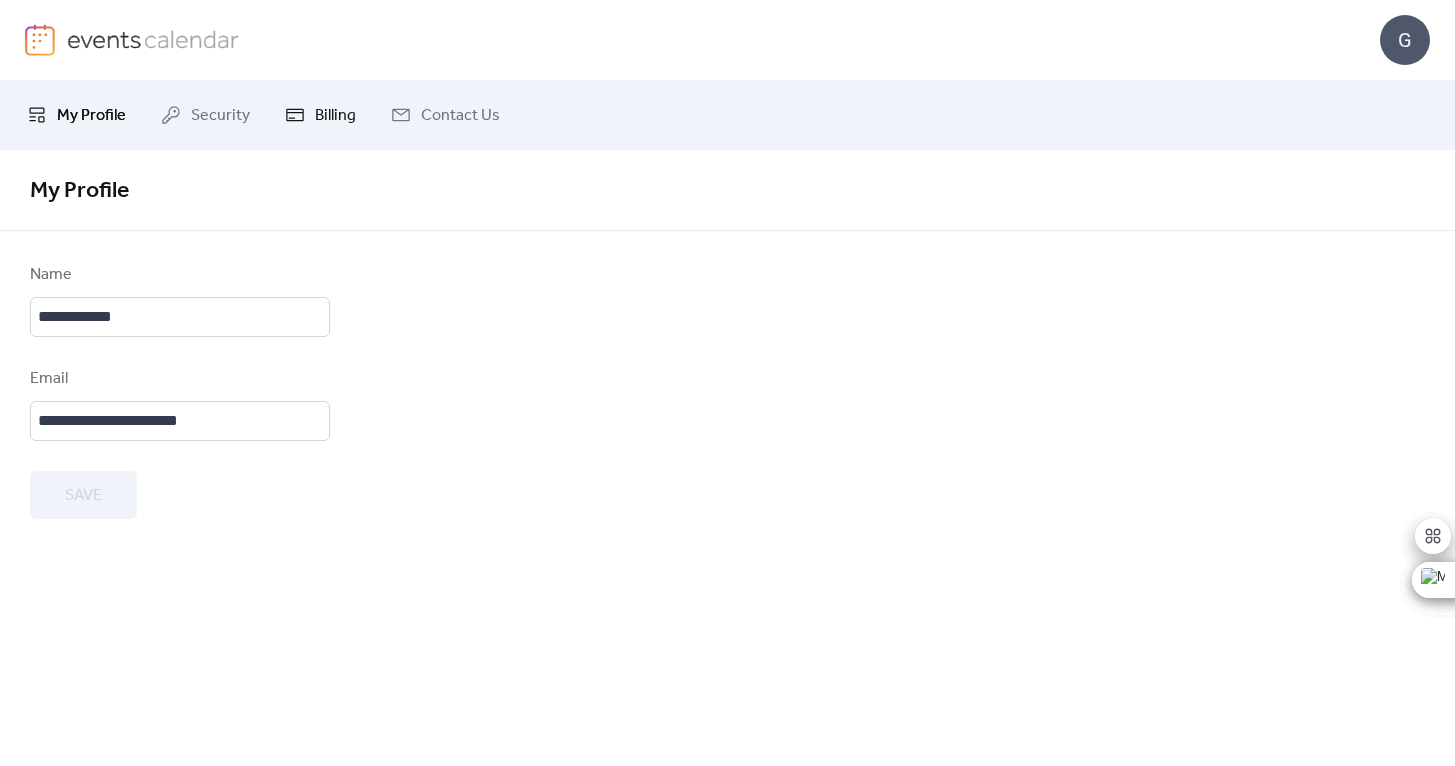click on "Billing" at bounding box center (335, 116) 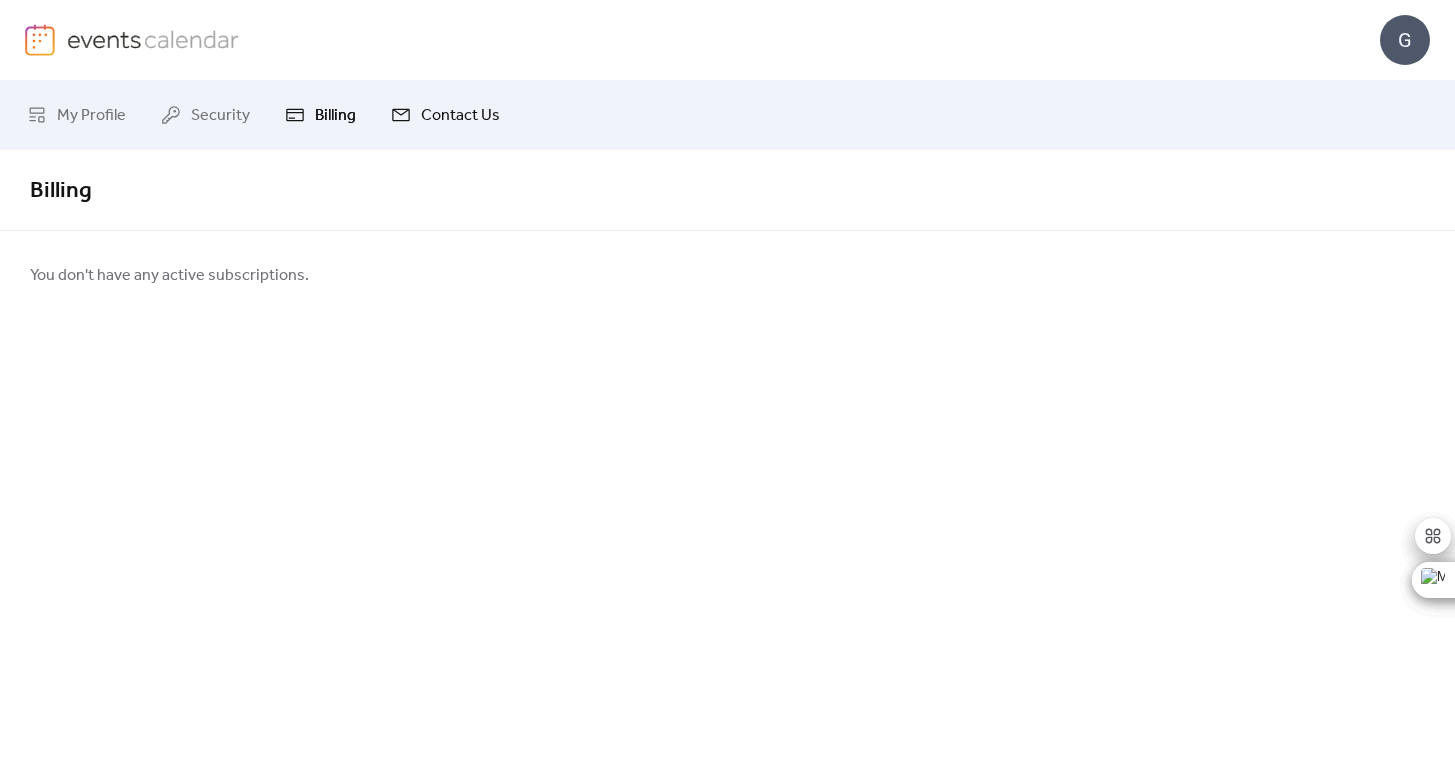click on "Contact Us" at bounding box center (445, 115) 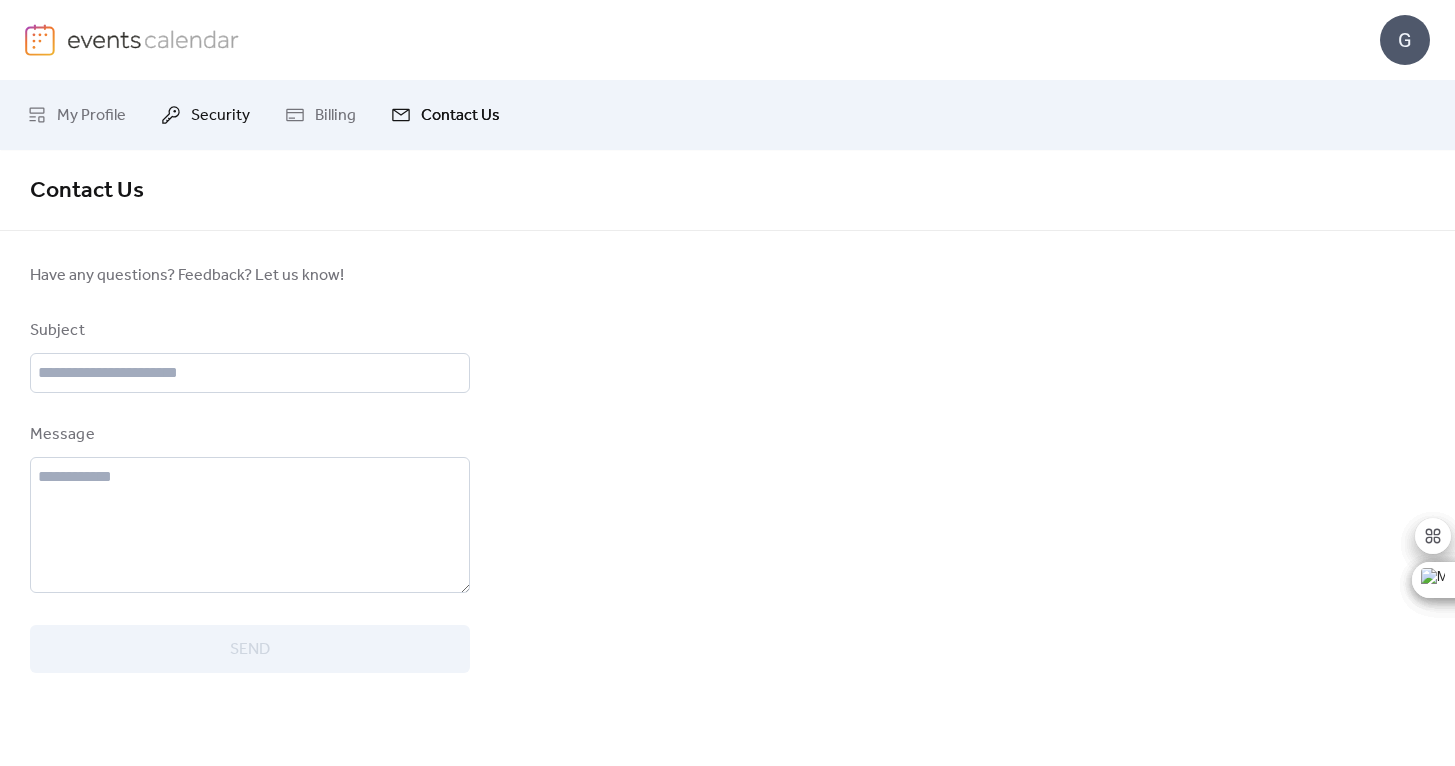 click on "Security" at bounding box center [220, 116] 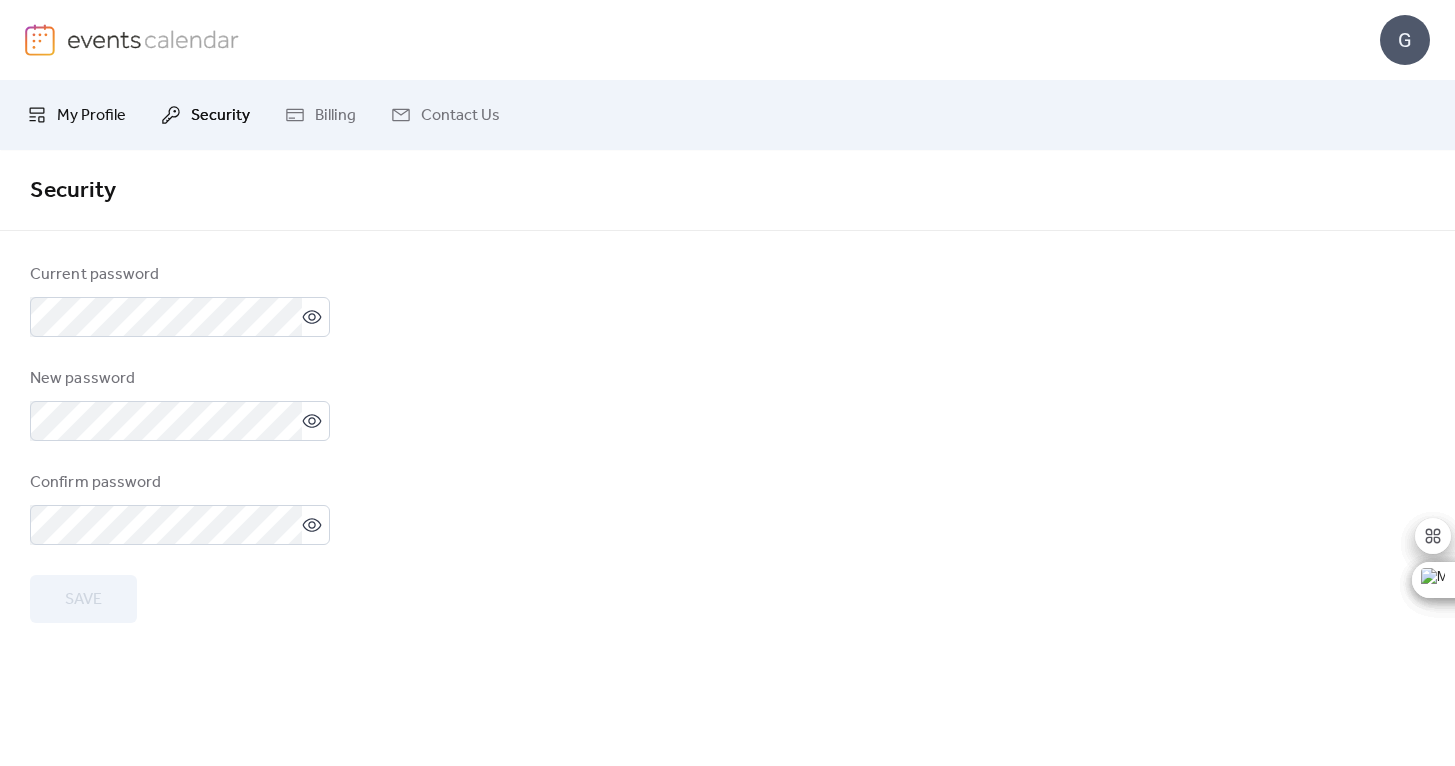 click on "My Profile" at bounding box center [76, 115] 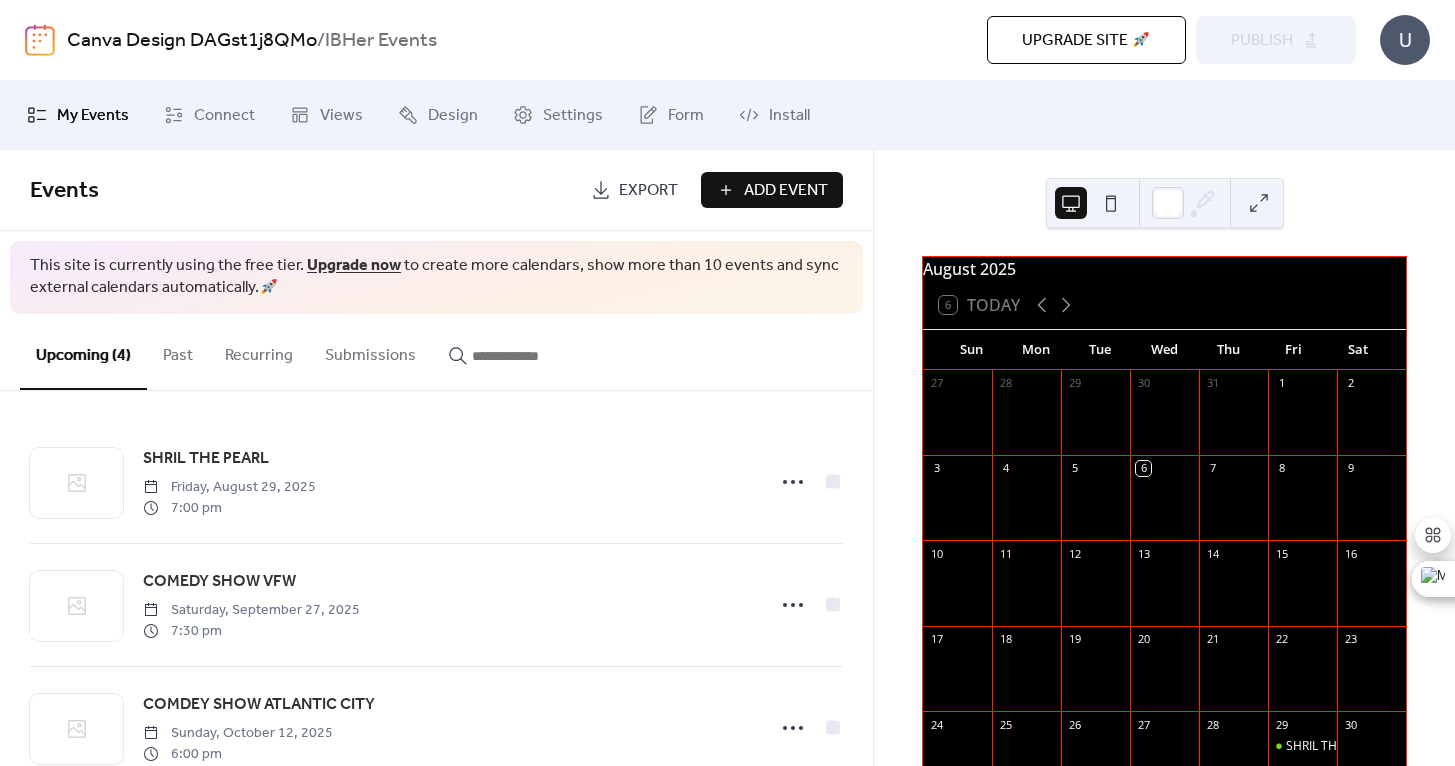 scroll, scrollTop: 0, scrollLeft: 0, axis: both 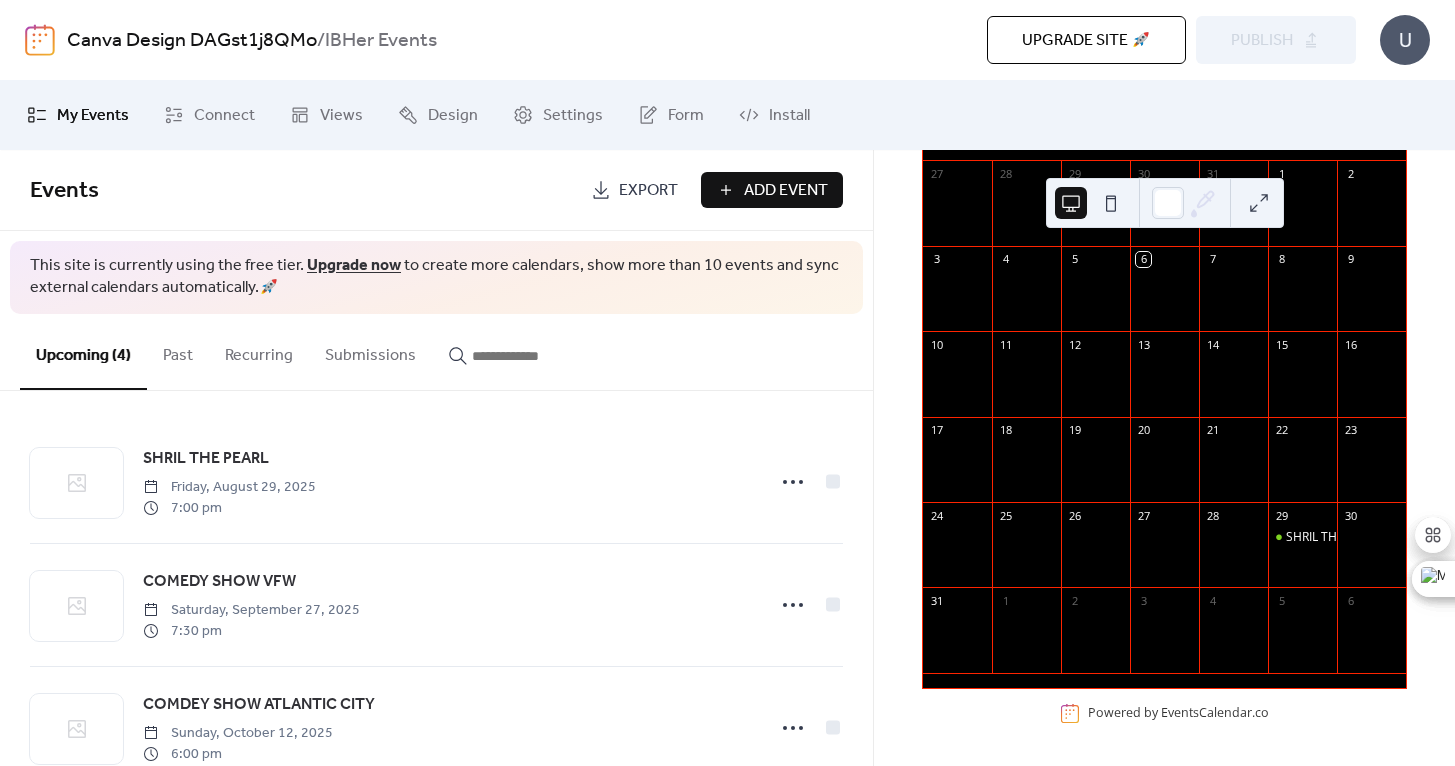 drag, startPoint x: 1042, startPoint y: 45, endPoint x: 939, endPoint y: 85, distance: 110.49435 